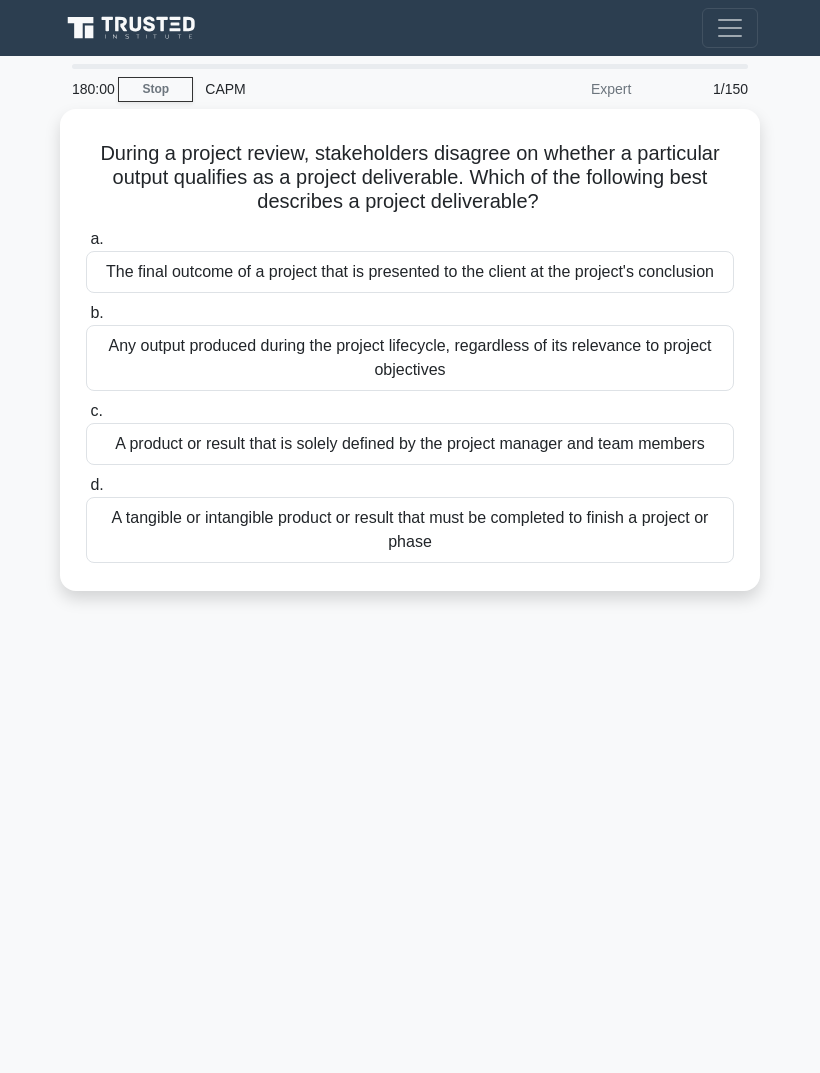 scroll, scrollTop: 0, scrollLeft: 0, axis: both 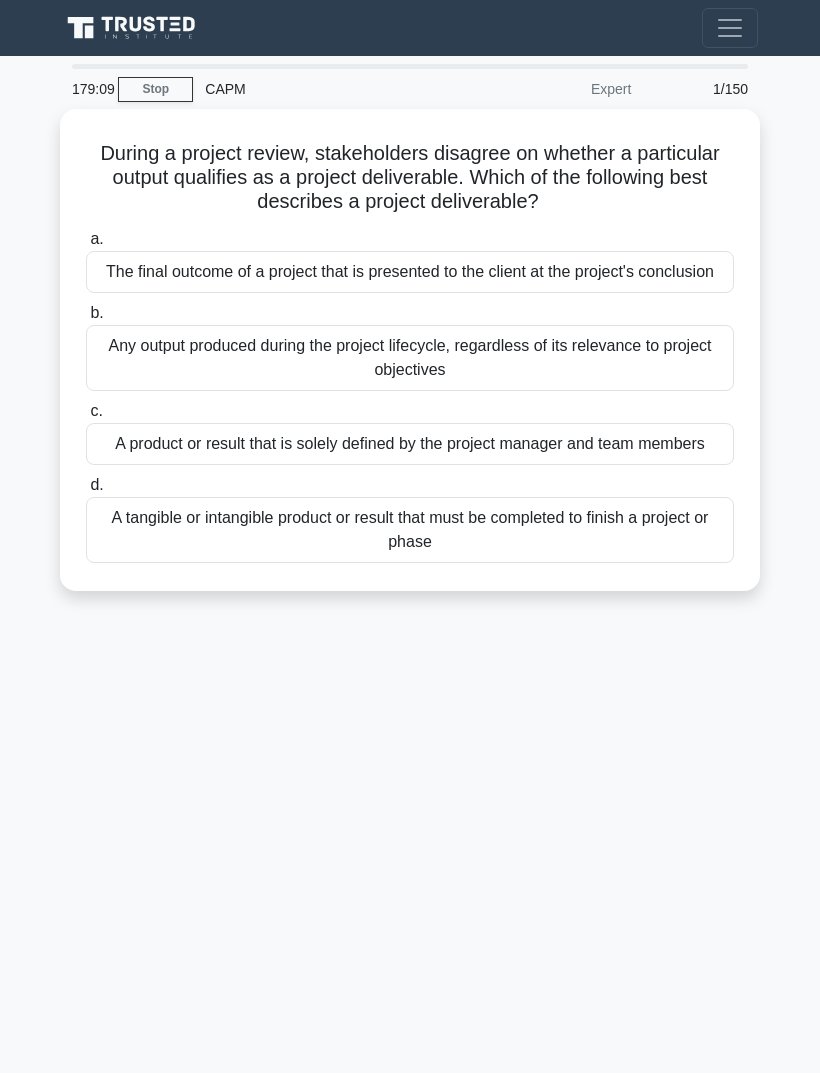 click on "A product or result that is solely defined by the project manager and team members" at bounding box center (410, 444) 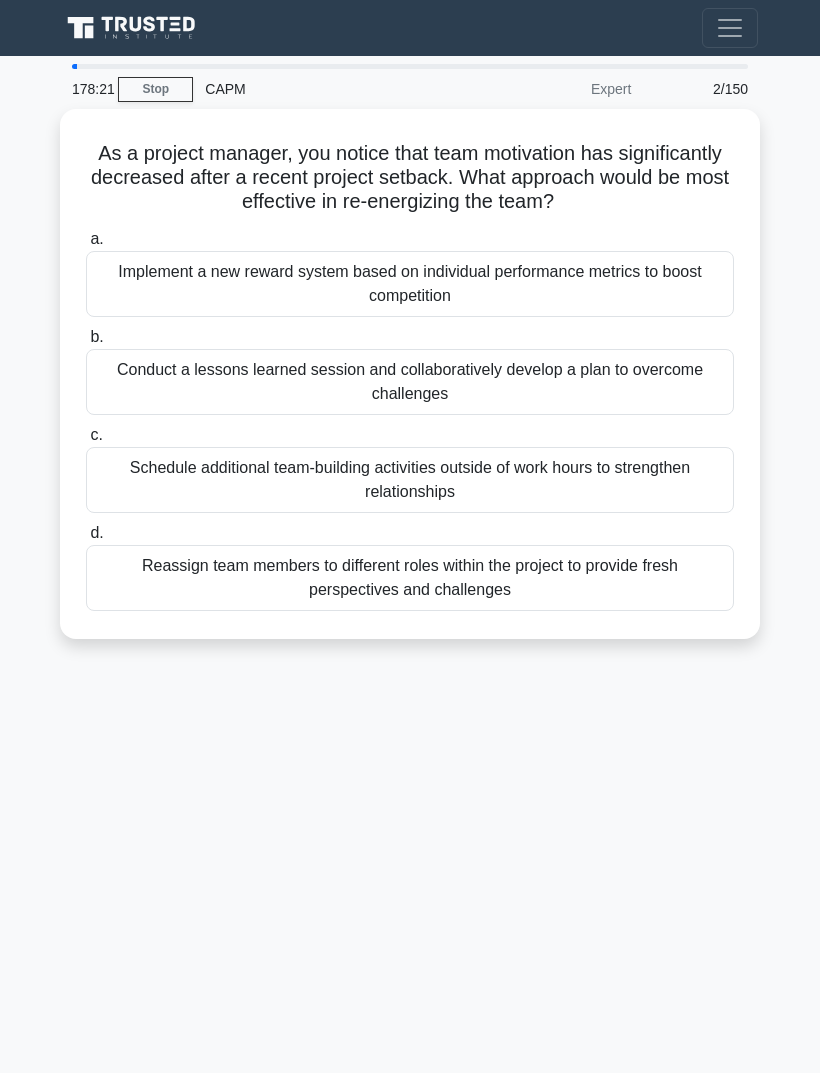 click on "Schedule additional team-building activities outside of work hours to strengthen relationships" at bounding box center [410, 480] 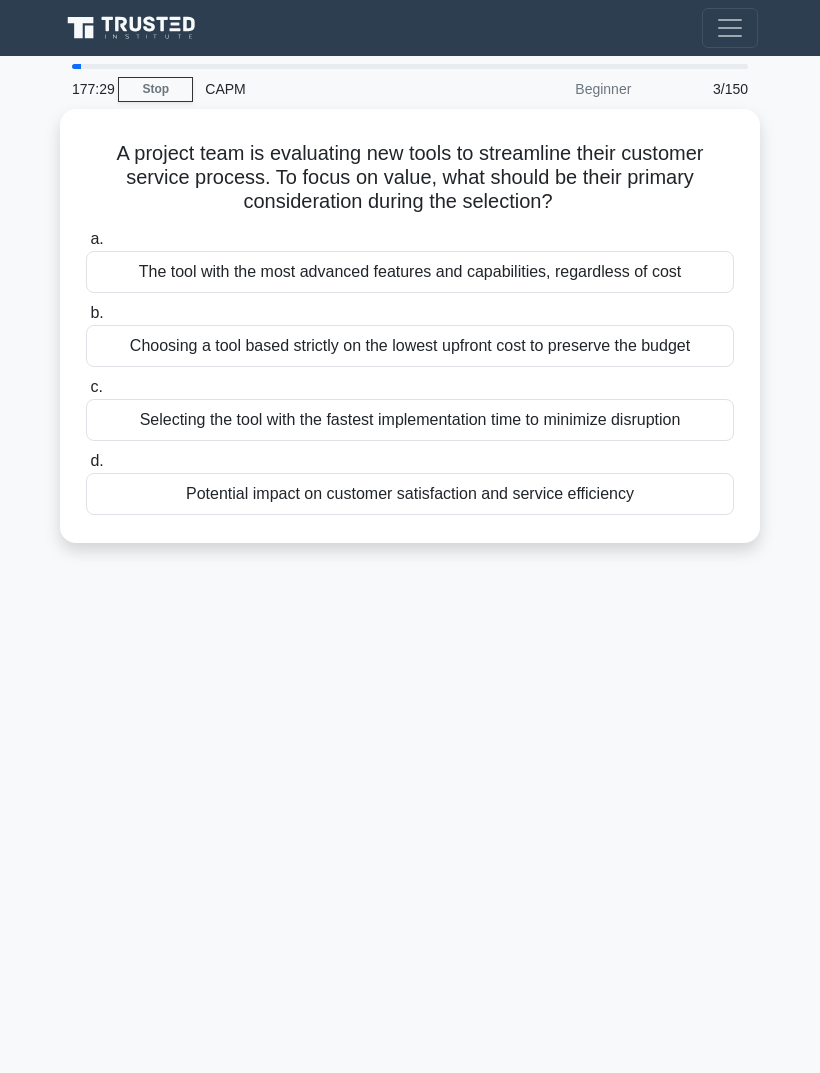 click on "Potential impact on customer satisfaction and service efficiency" at bounding box center (410, 494) 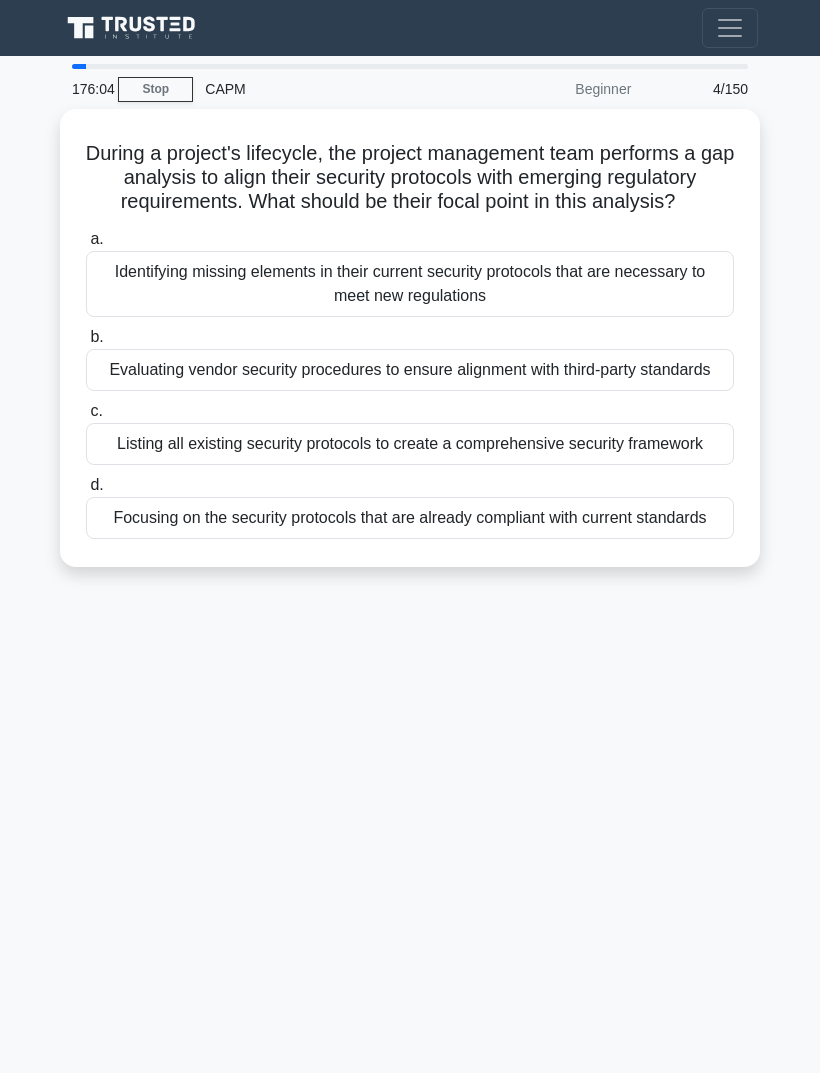 click on "Identifying missing elements in their current security protocols that are necessary to meet new regulations" at bounding box center [410, 284] 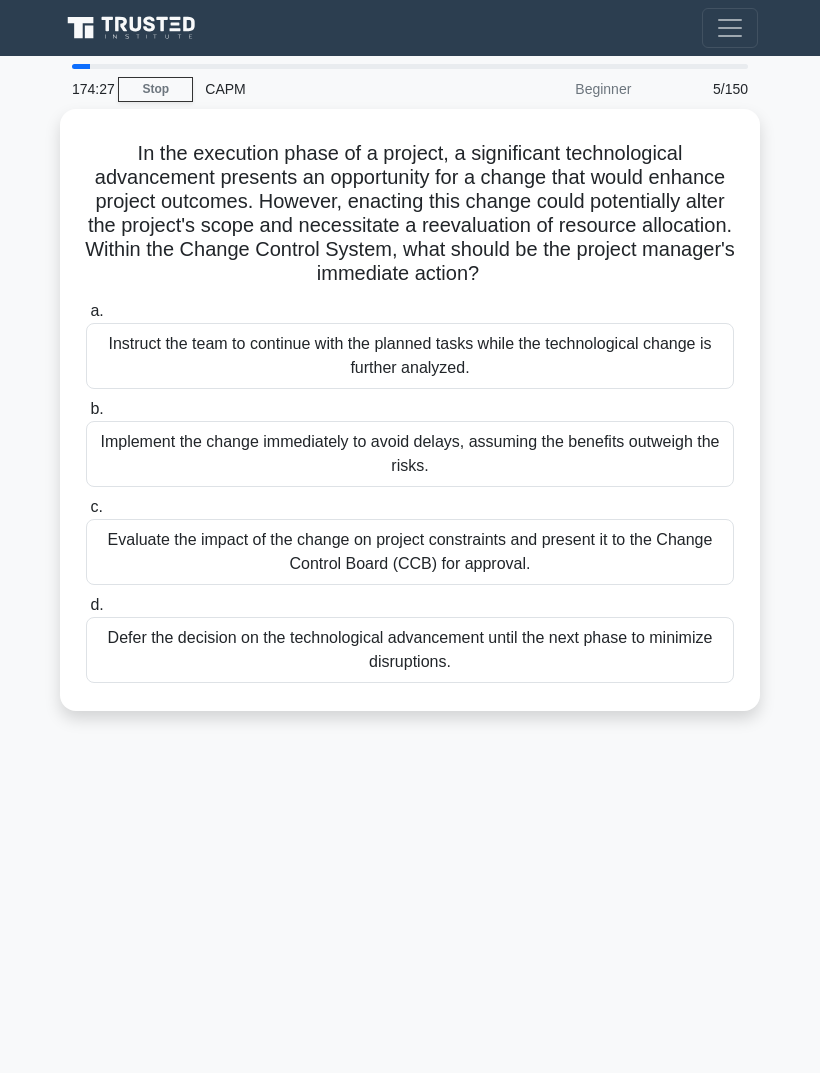 click on "Instruct the team to continue with the planned tasks while the technological change is further analyzed." at bounding box center [410, 356] 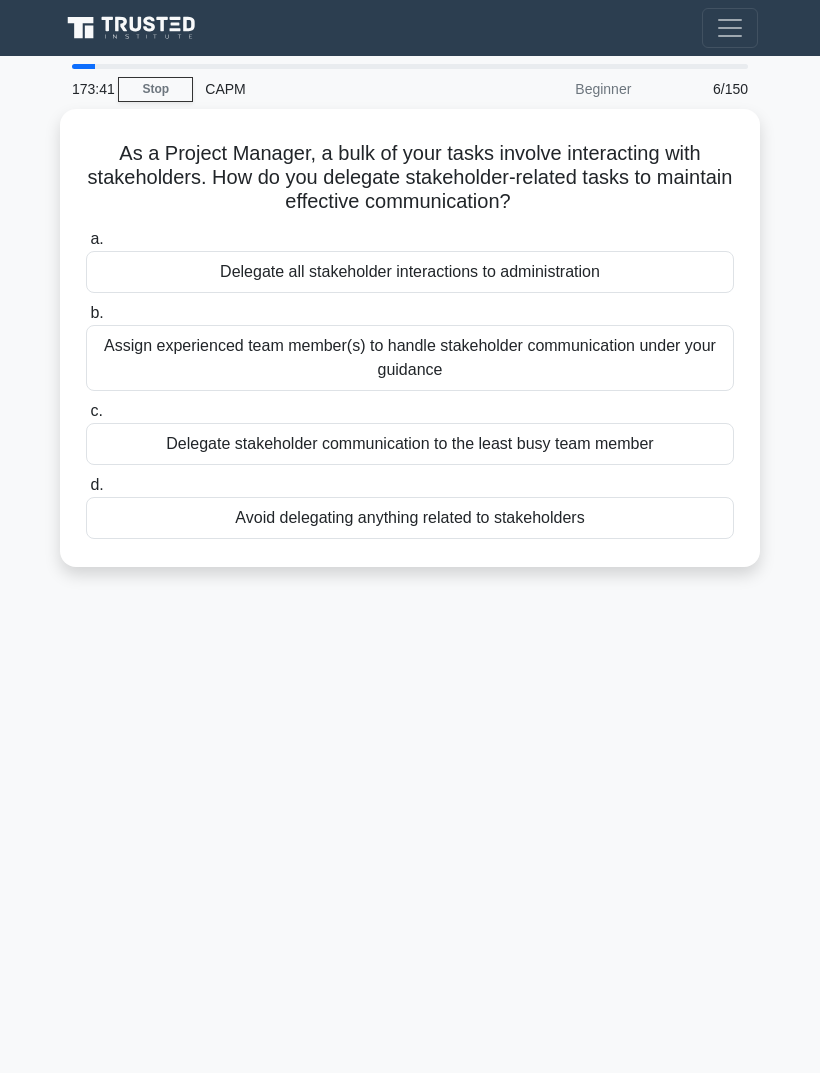 click on "Assign experienced team member(s) to handle stakeholder communication under your guidance" at bounding box center (410, 358) 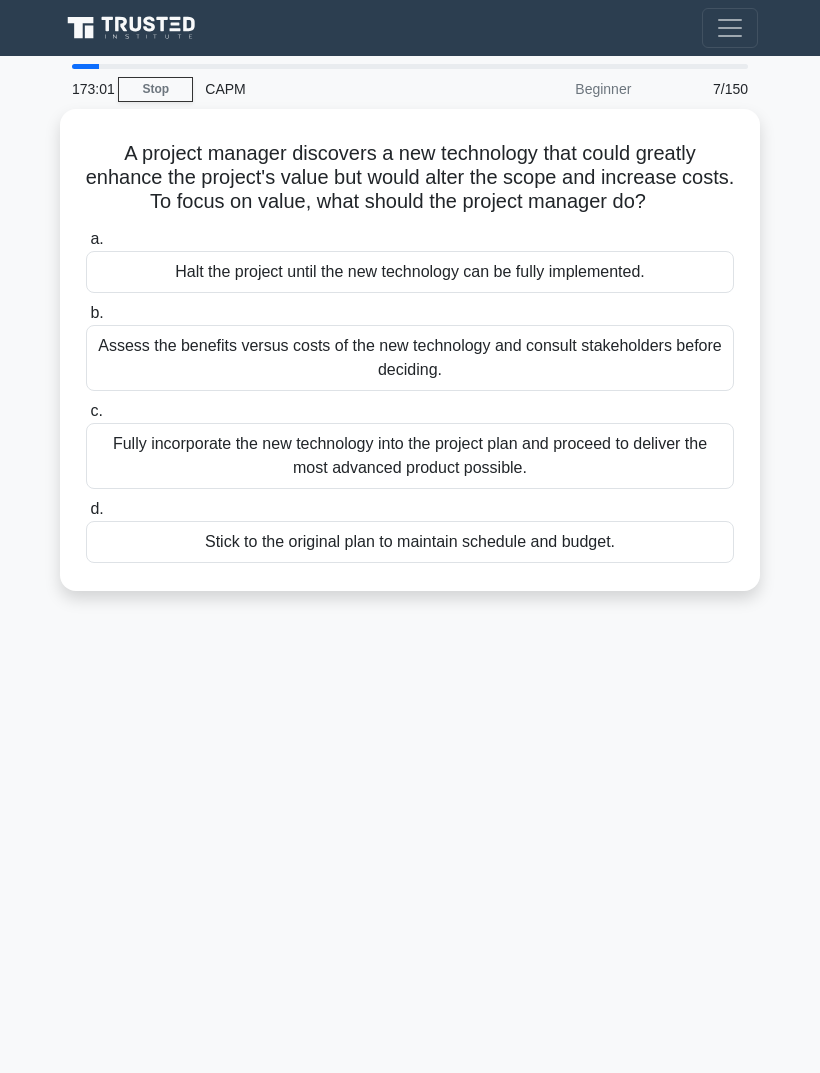 click on "Assess the benefits versus costs of the new technology and consult stakeholders before deciding." at bounding box center [410, 358] 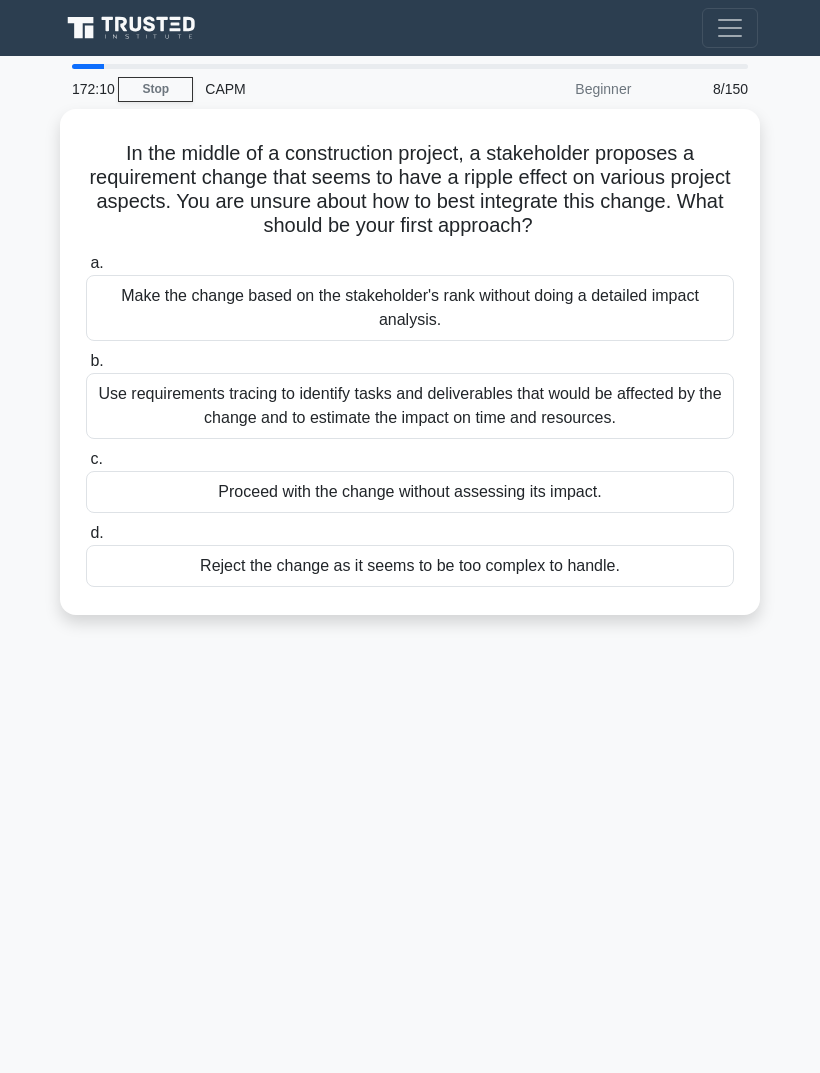 click on "Use requirements tracing to identify tasks and deliverables that would be affected by the change and to estimate the impact on time and resources." at bounding box center (410, 406) 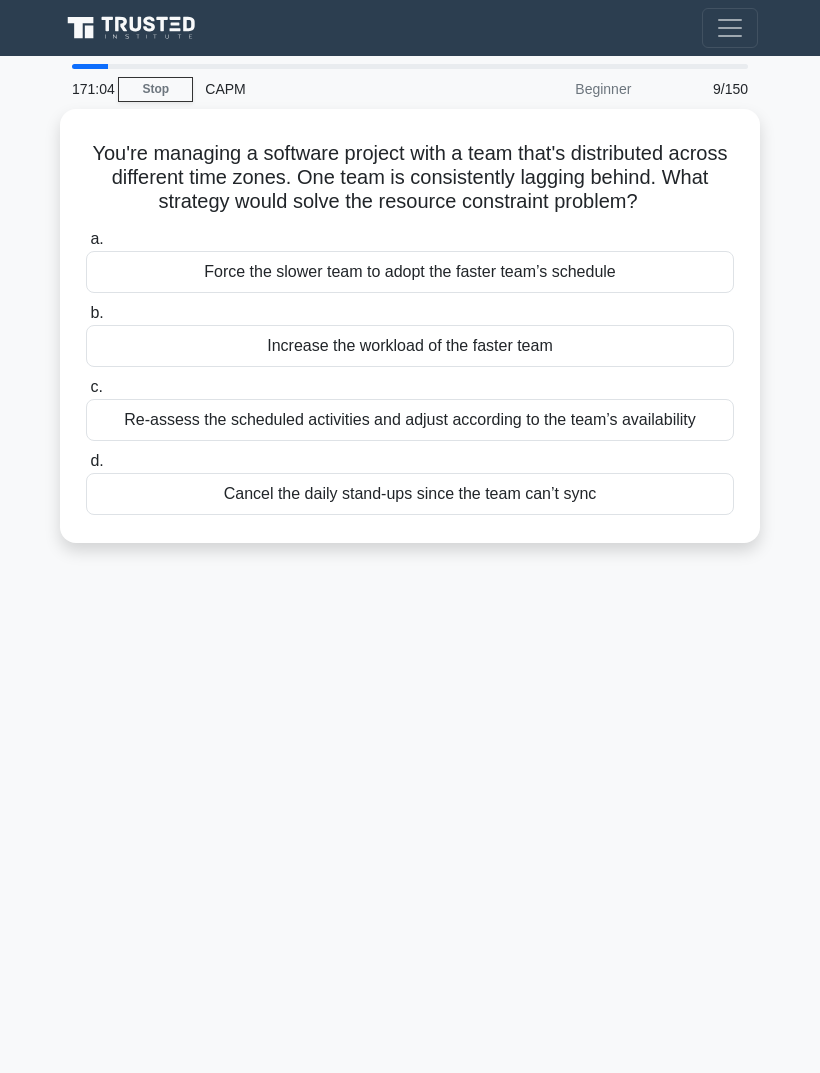 click on "Re-assess the scheduled activities and adjust according to the team’s availability" at bounding box center (410, 420) 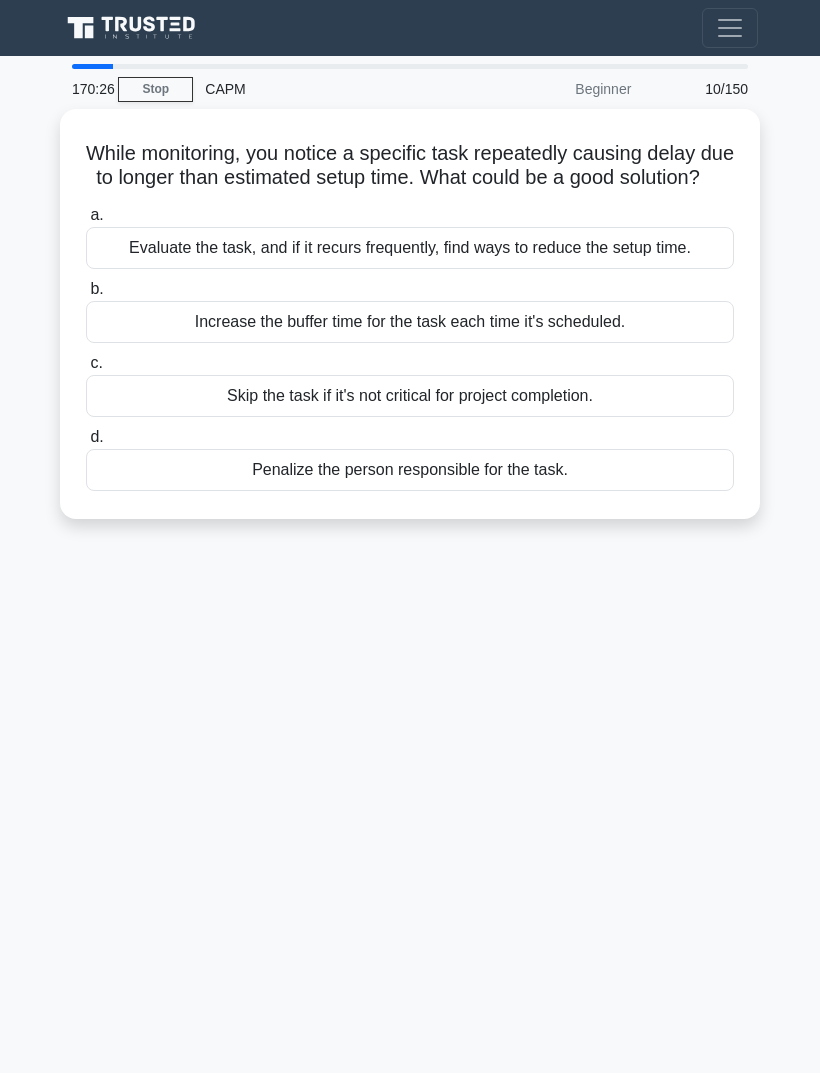 click on "Increase the buffer time for the task each time it's scheduled." at bounding box center [410, 322] 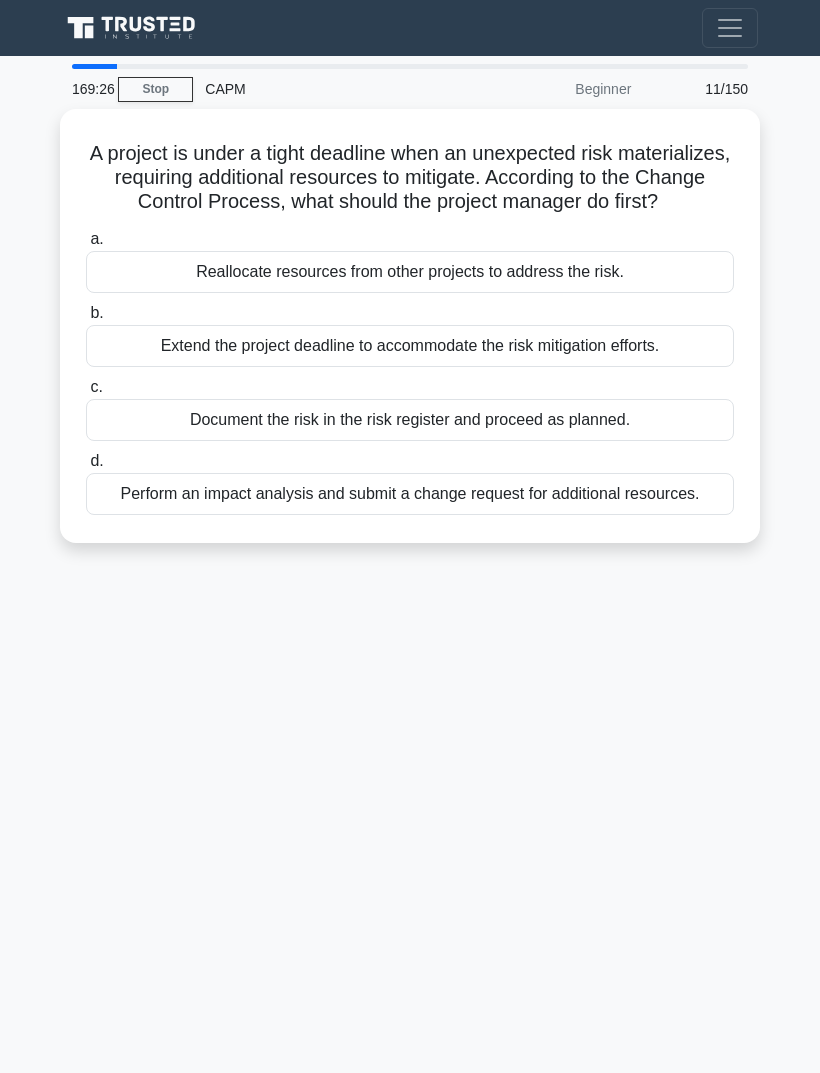 click on "Perform an impact analysis and submit a change request for additional resources." at bounding box center (410, 494) 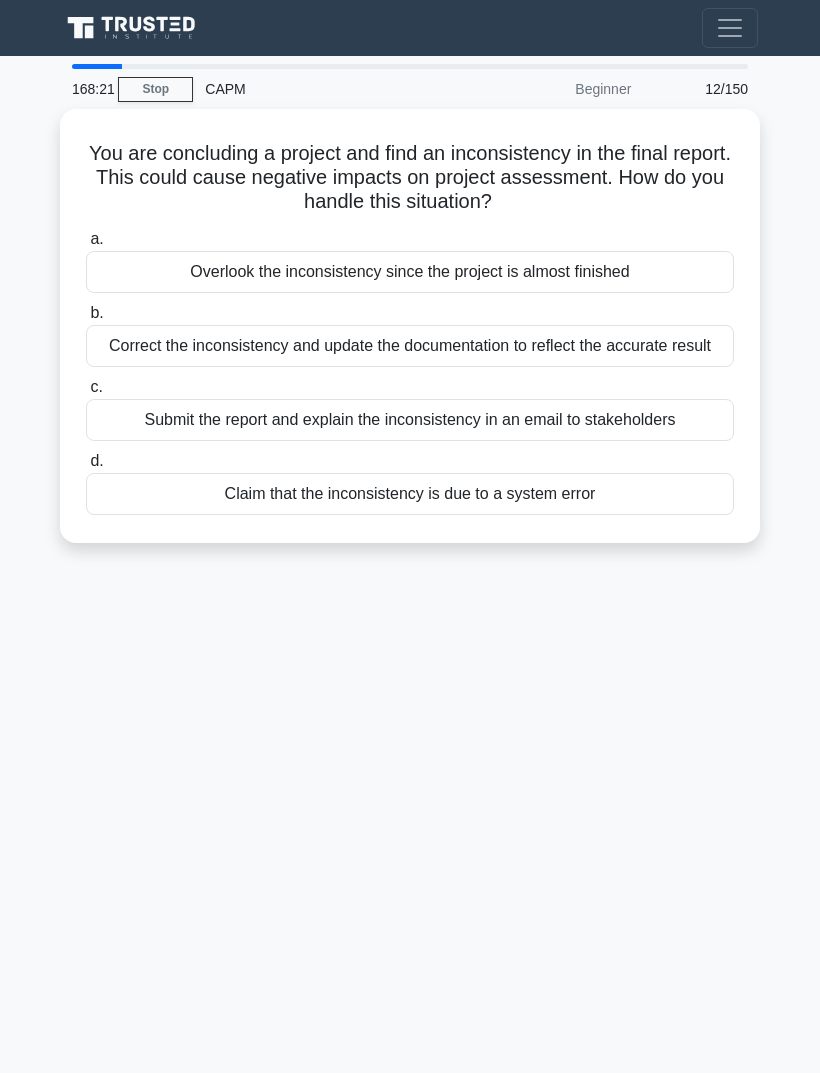 click on "Correct the inconsistency and update the documentation to reflect the accurate result" at bounding box center [410, 346] 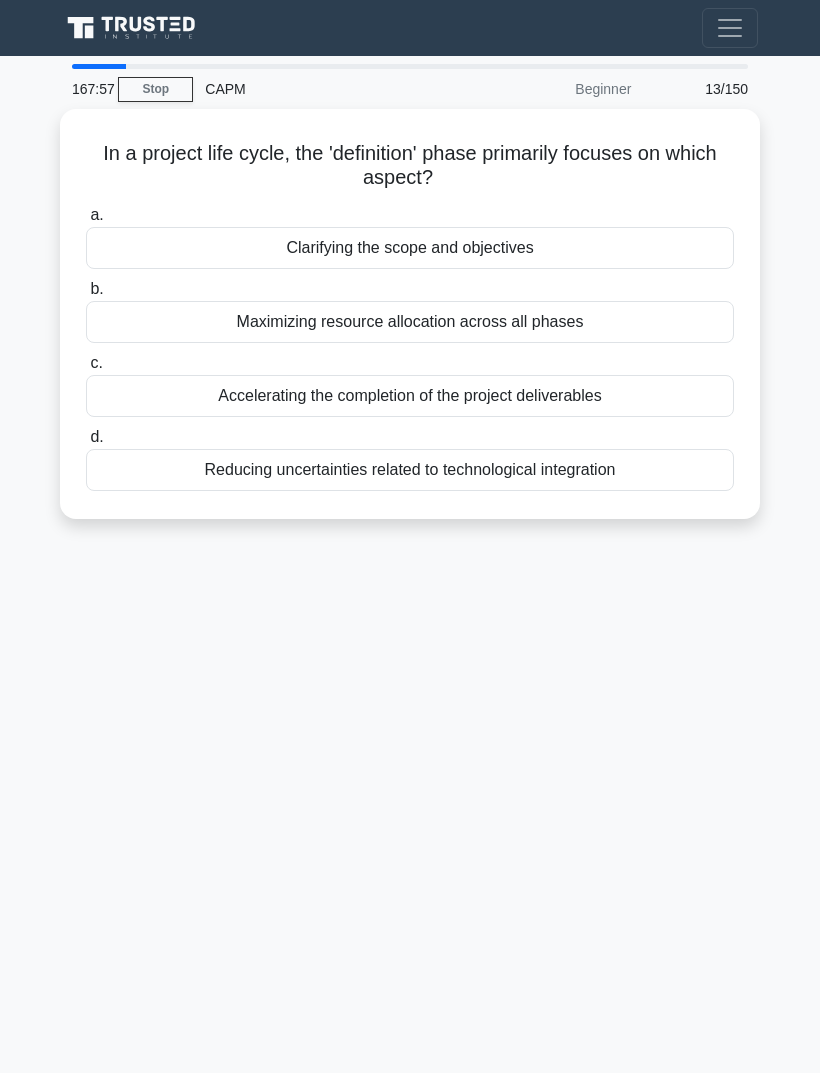 click on "Clarifying the scope and objectives" at bounding box center (410, 248) 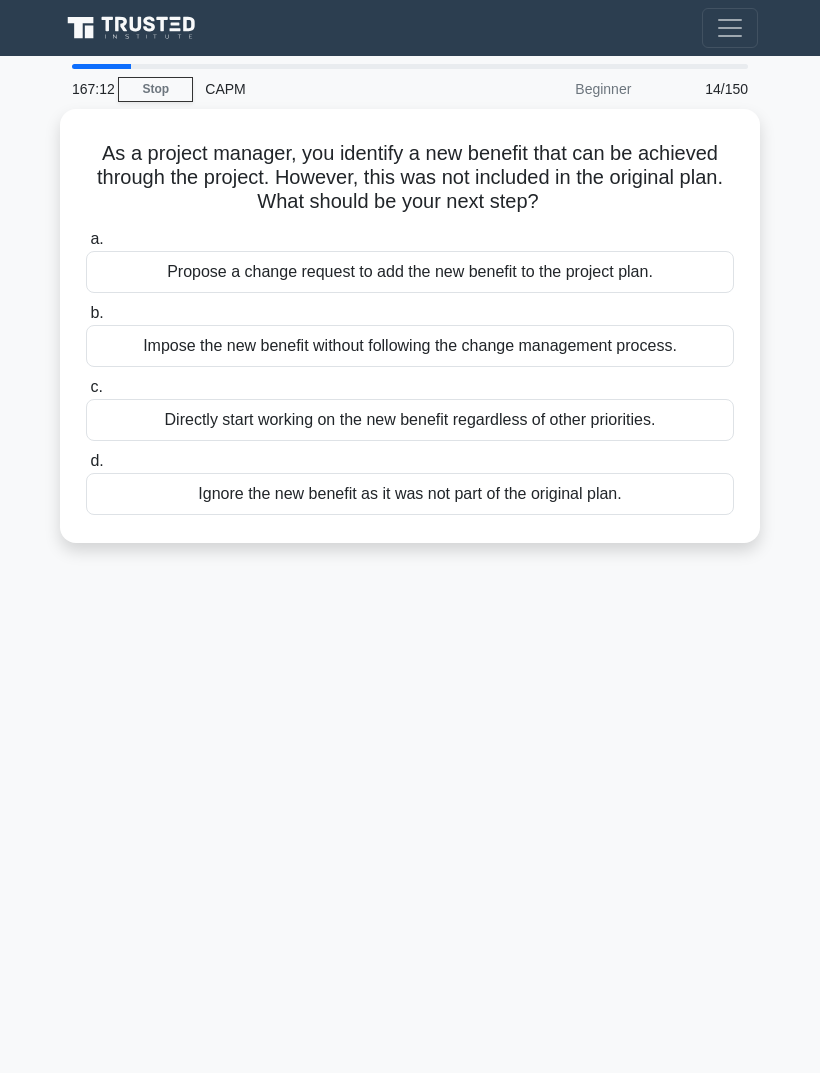 click on "Propose a change request to add the new benefit to the project plan." at bounding box center [410, 272] 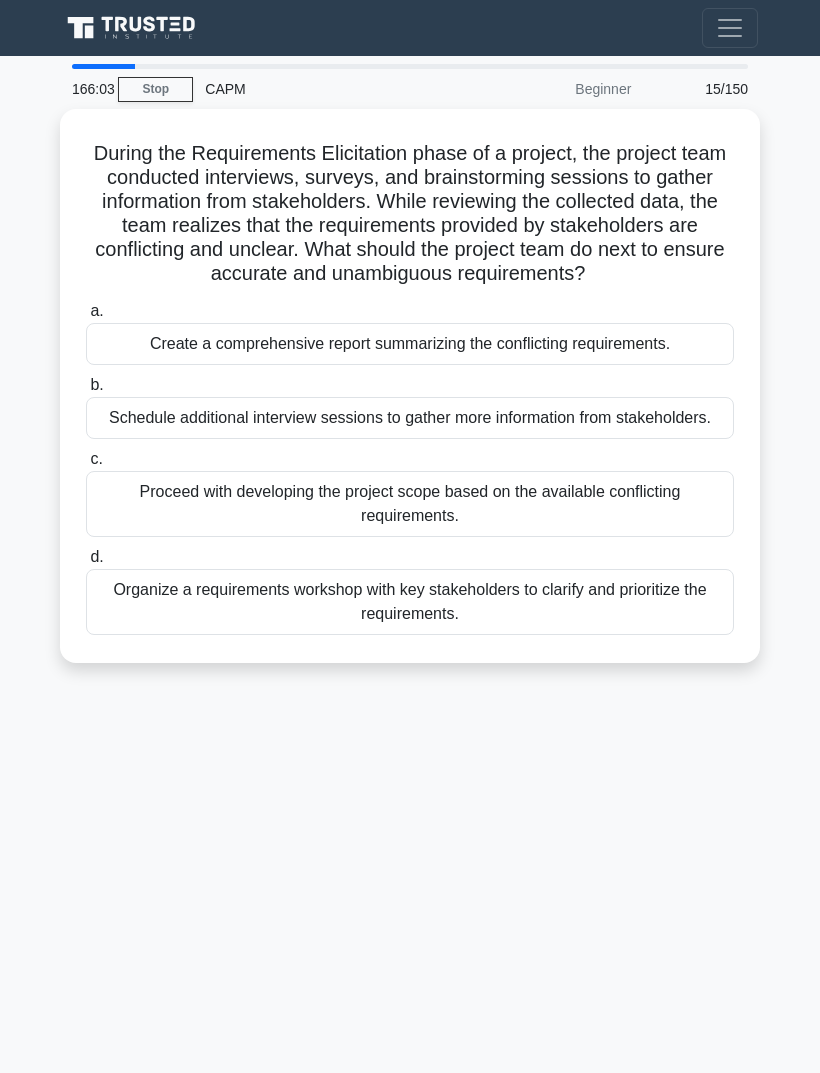 click on "Organize a requirements workshop with key stakeholders to clarify and prioritize the requirements." at bounding box center (410, 602) 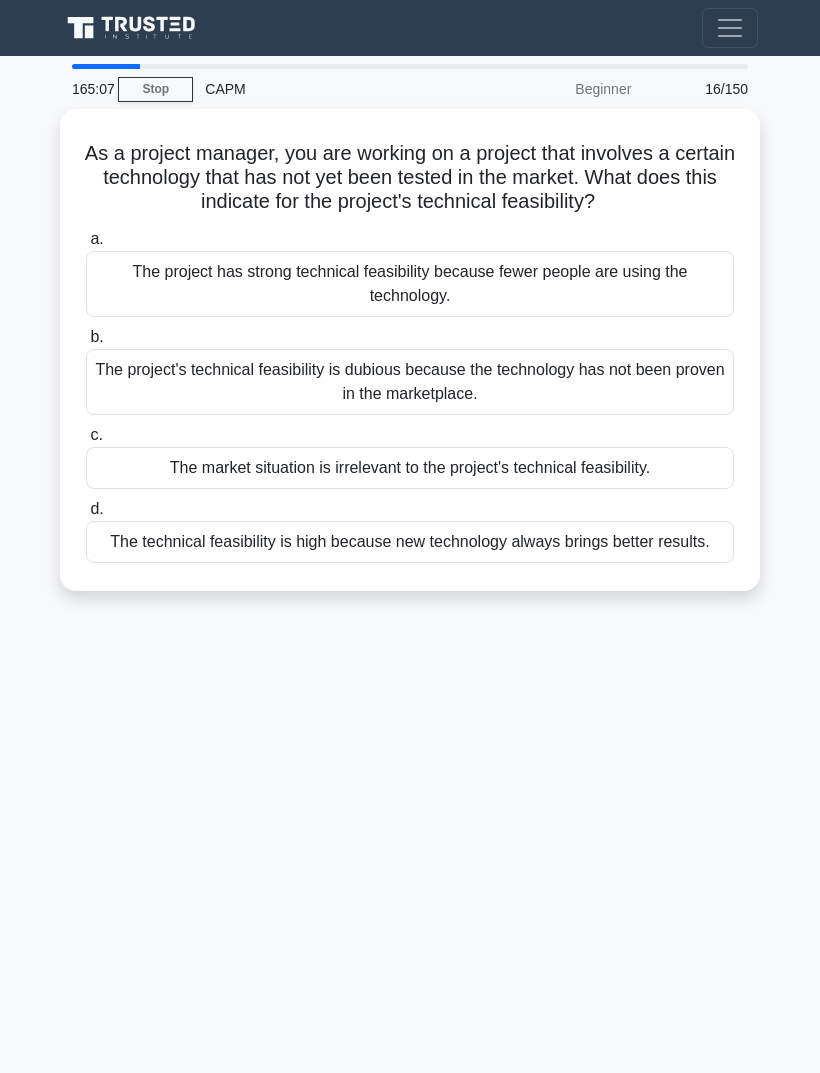 click on "The project's technical feasibility is dubious because the technology has not been proven in the marketplace." at bounding box center (410, 382) 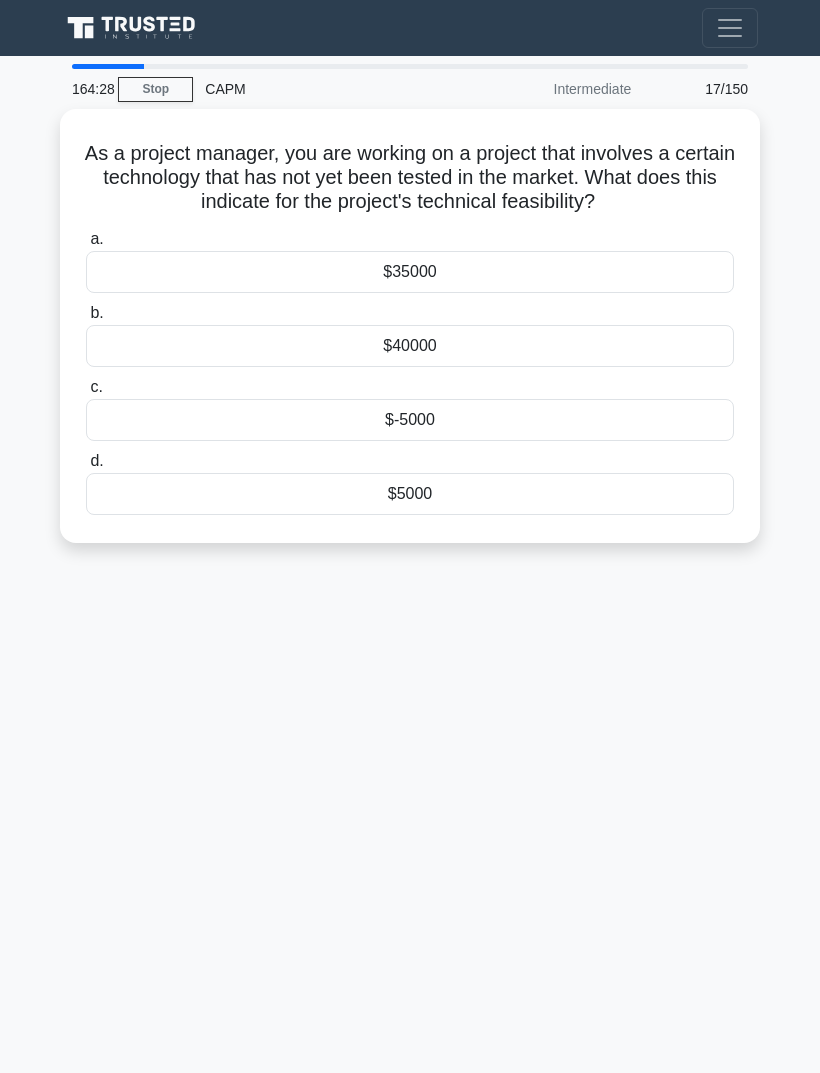 click on "$5000" at bounding box center [410, 494] 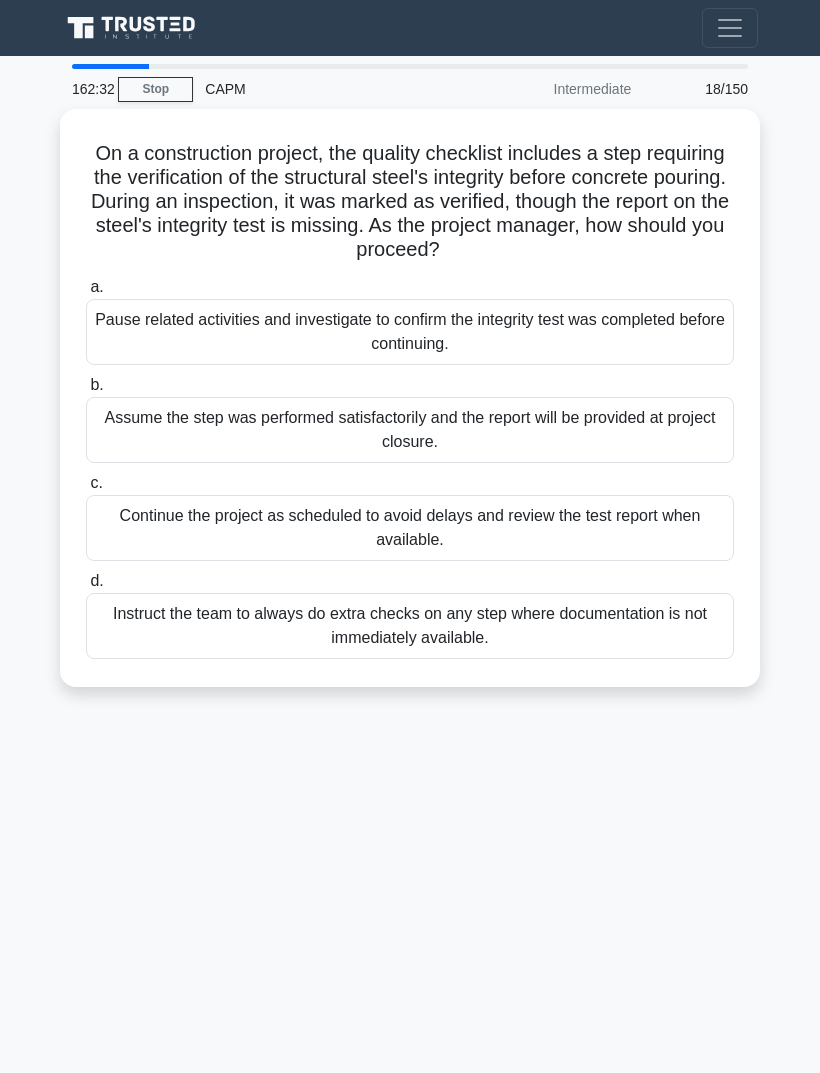 click on "Instruct the team to always do extra checks on any step where documentation is not immediately available." at bounding box center (410, 626) 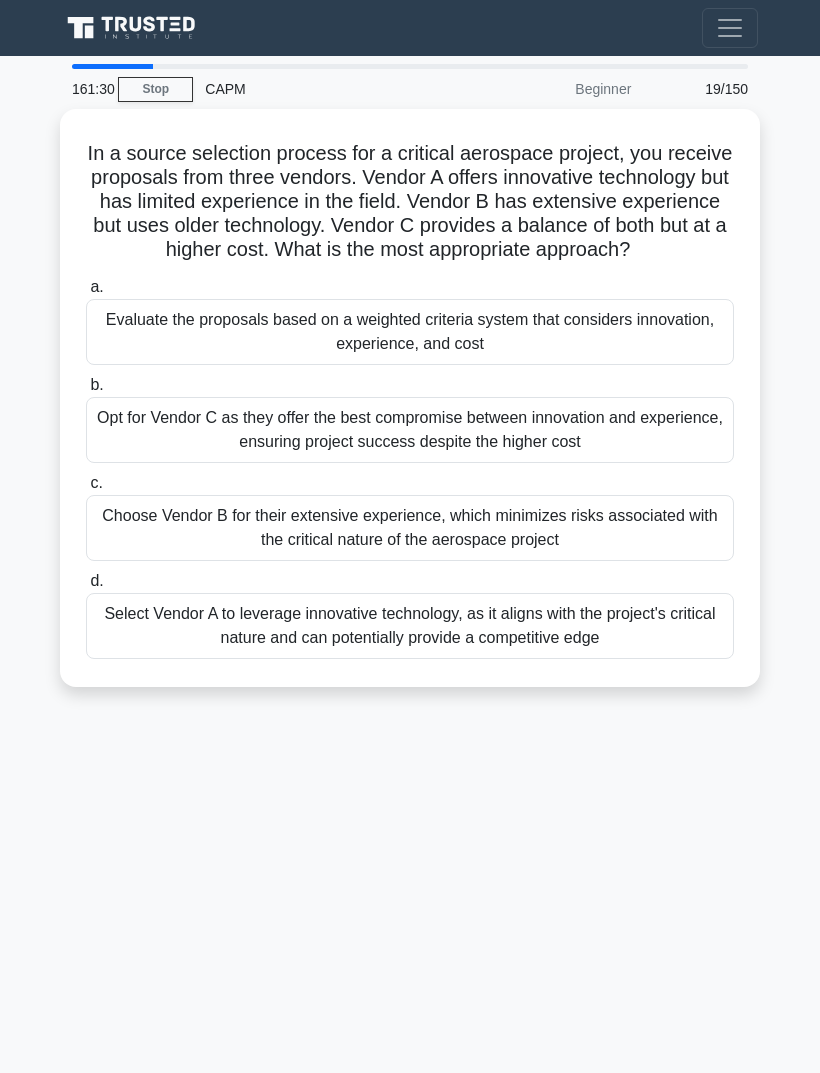 click on "Opt for Vendor C as they offer the best compromise between innovation and experience, ensuring project success despite the higher cost" at bounding box center (410, 430) 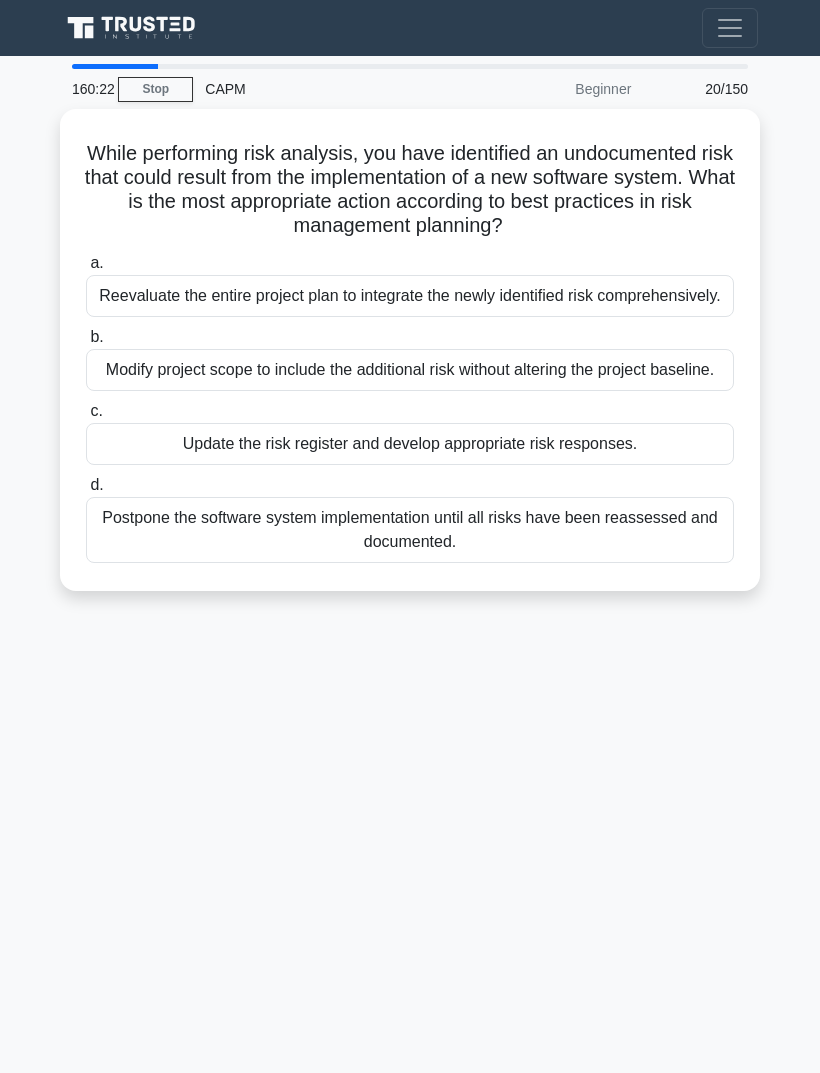 click on "Update the risk register and develop appropriate risk responses." at bounding box center [410, 444] 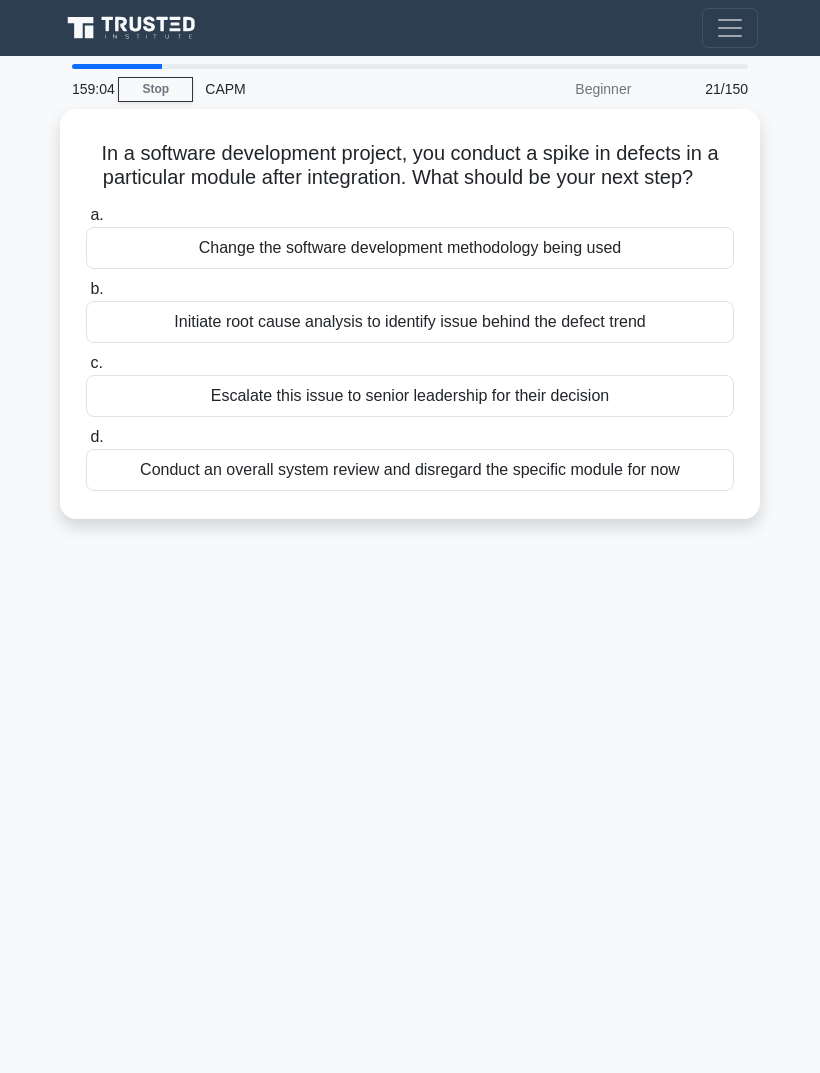 click on "Initiate root cause analysis to identify issue behind the defect trend" at bounding box center (410, 322) 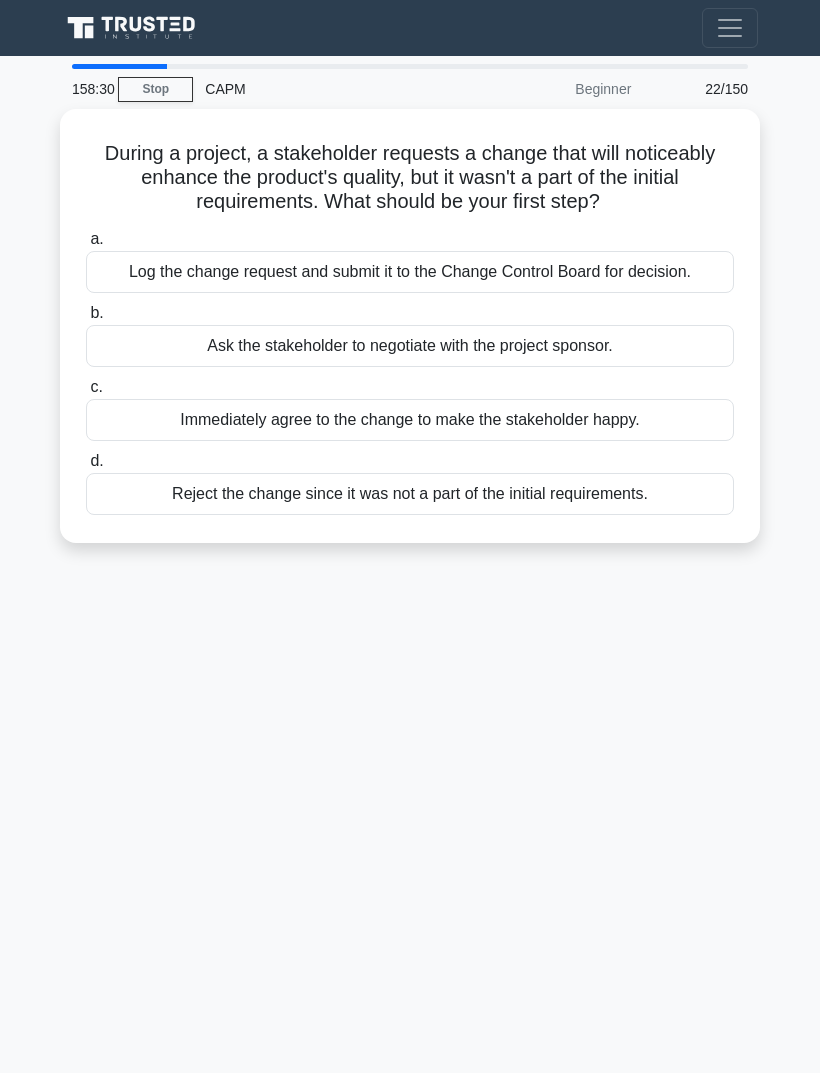 click on "Log the change request and submit it to the Change Control Board for decision." at bounding box center [410, 272] 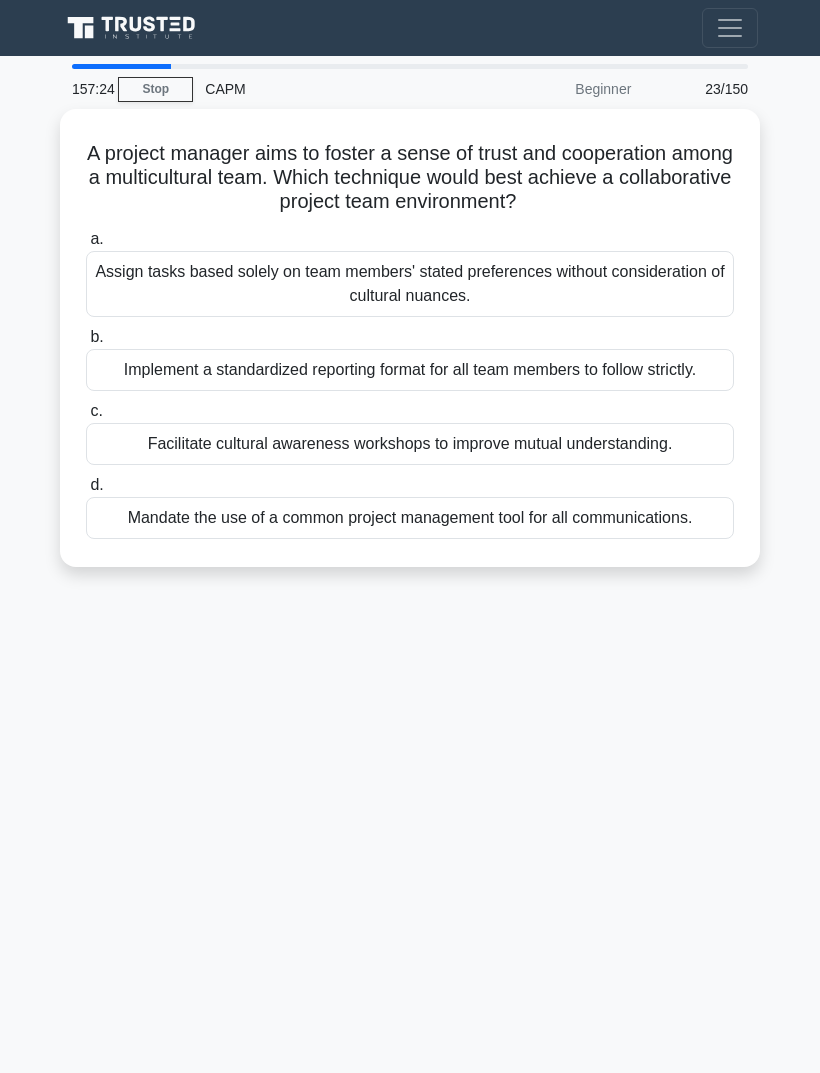 click on "Facilitate cultural awareness workshops to improve mutual understanding." at bounding box center (410, 444) 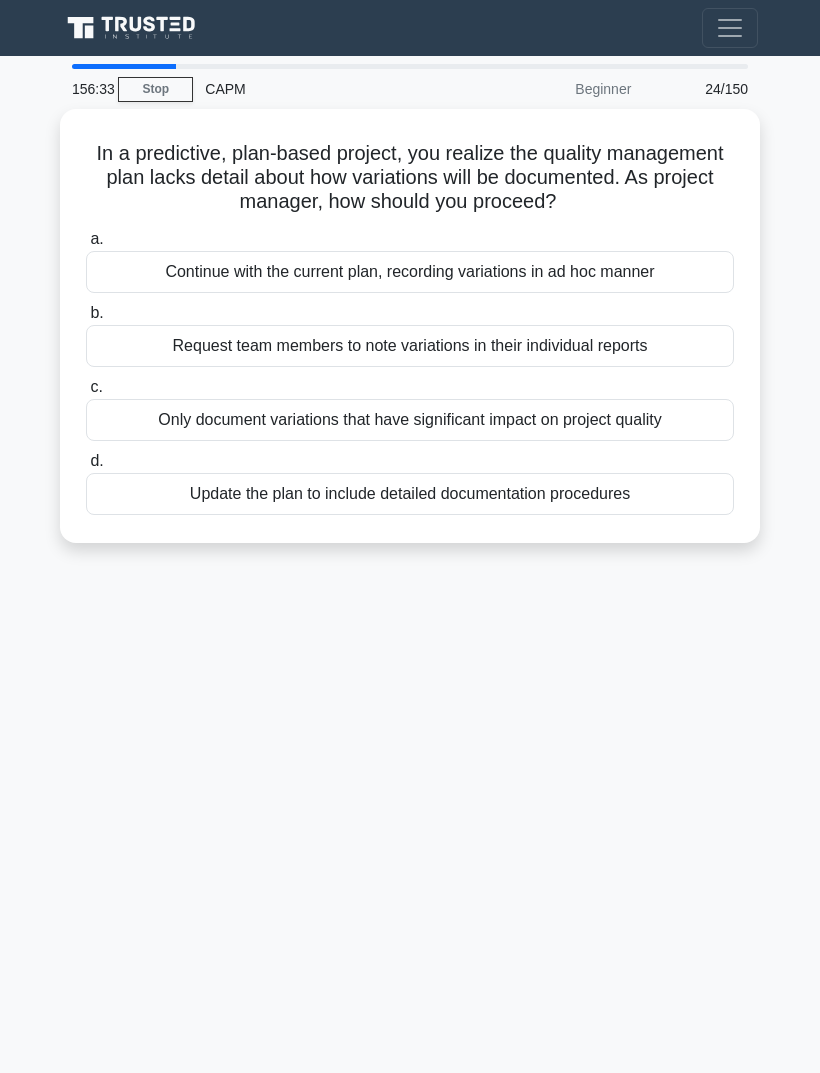 click on "Update the plan to include detailed documentation procedures" at bounding box center (410, 494) 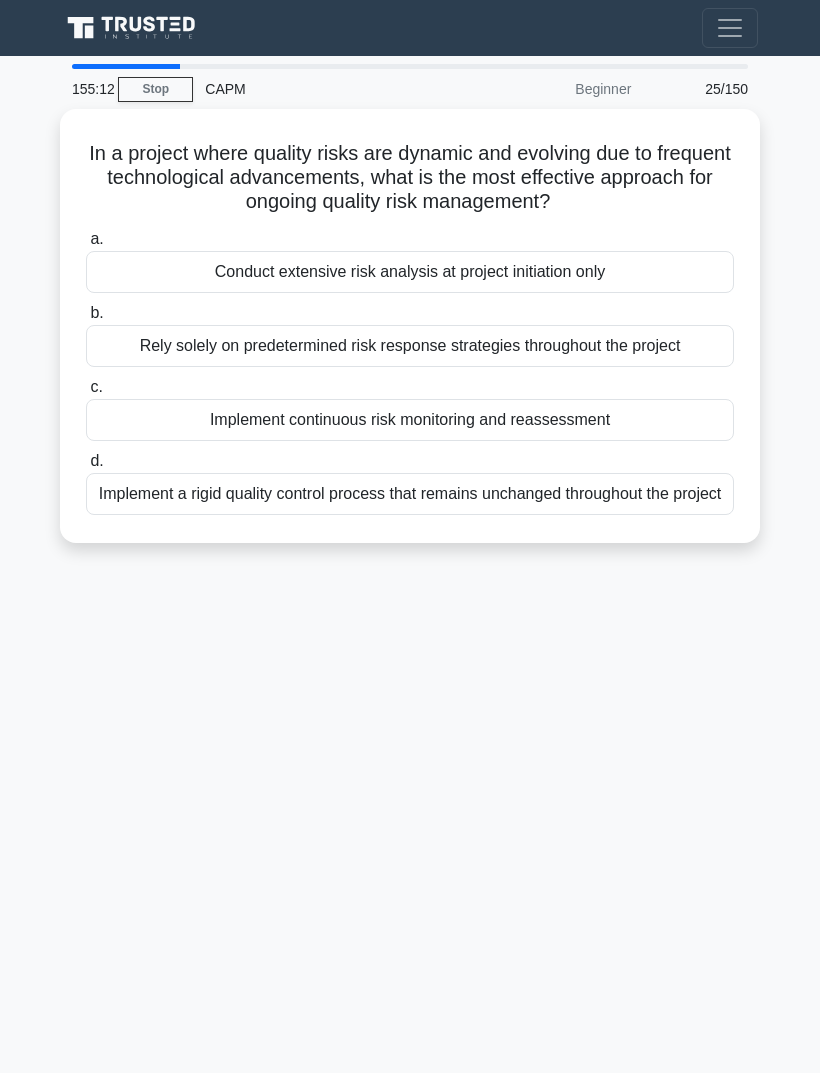 click on "Implement continuous risk monitoring and reassessment" at bounding box center (410, 420) 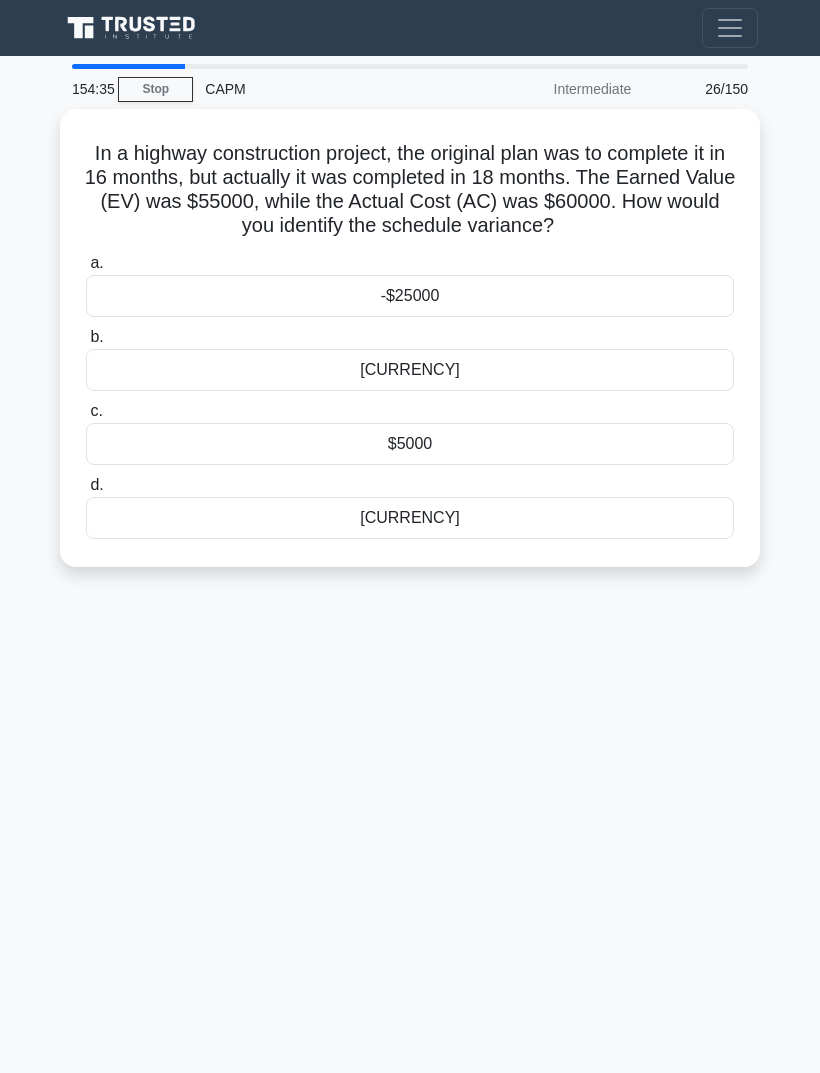 click on "$5000" at bounding box center [410, 444] 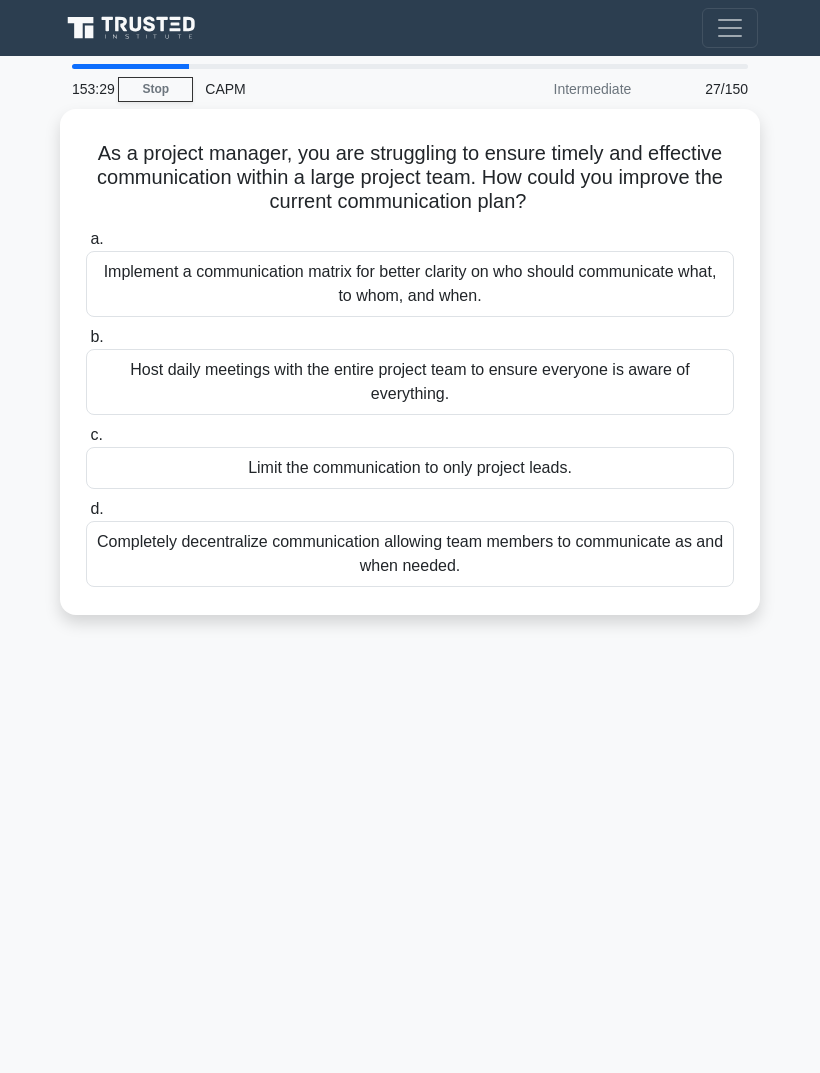 click on "Implement a communication matrix for better clarity on who should communicate what, to whom, and when." at bounding box center (410, 284) 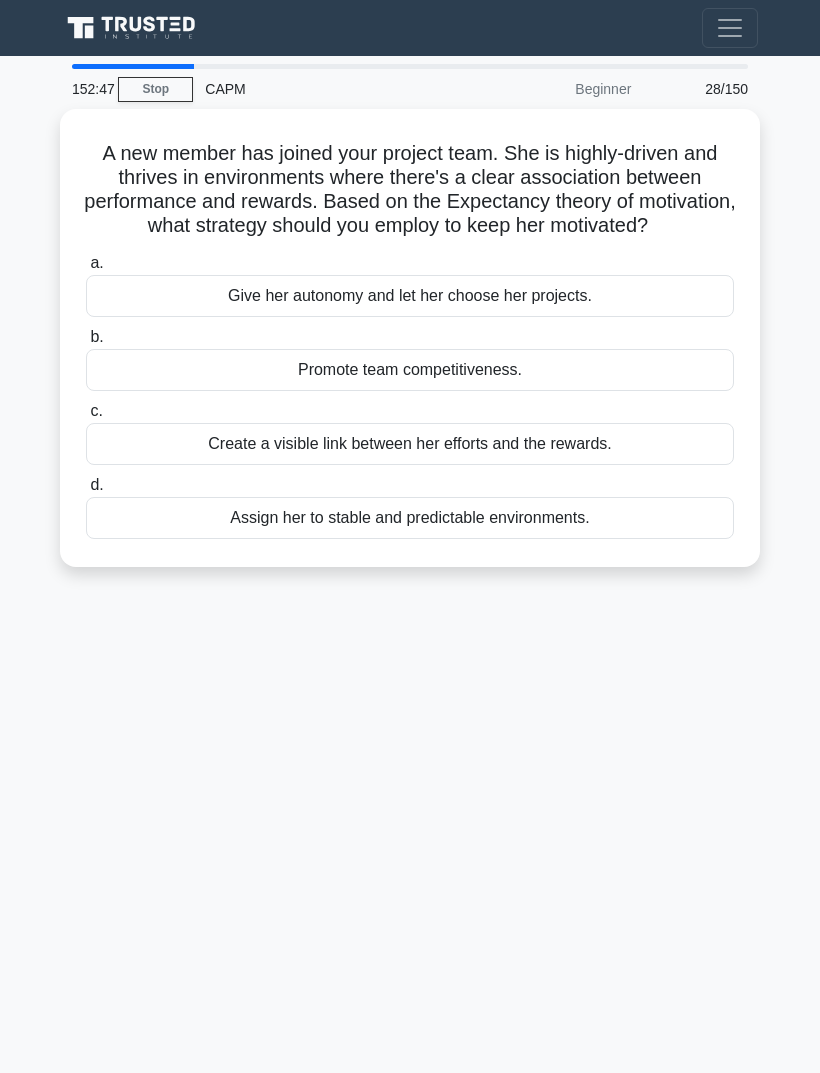 click on "Create a visible link between her efforts and the rewards." at bounding box center (410, 444) 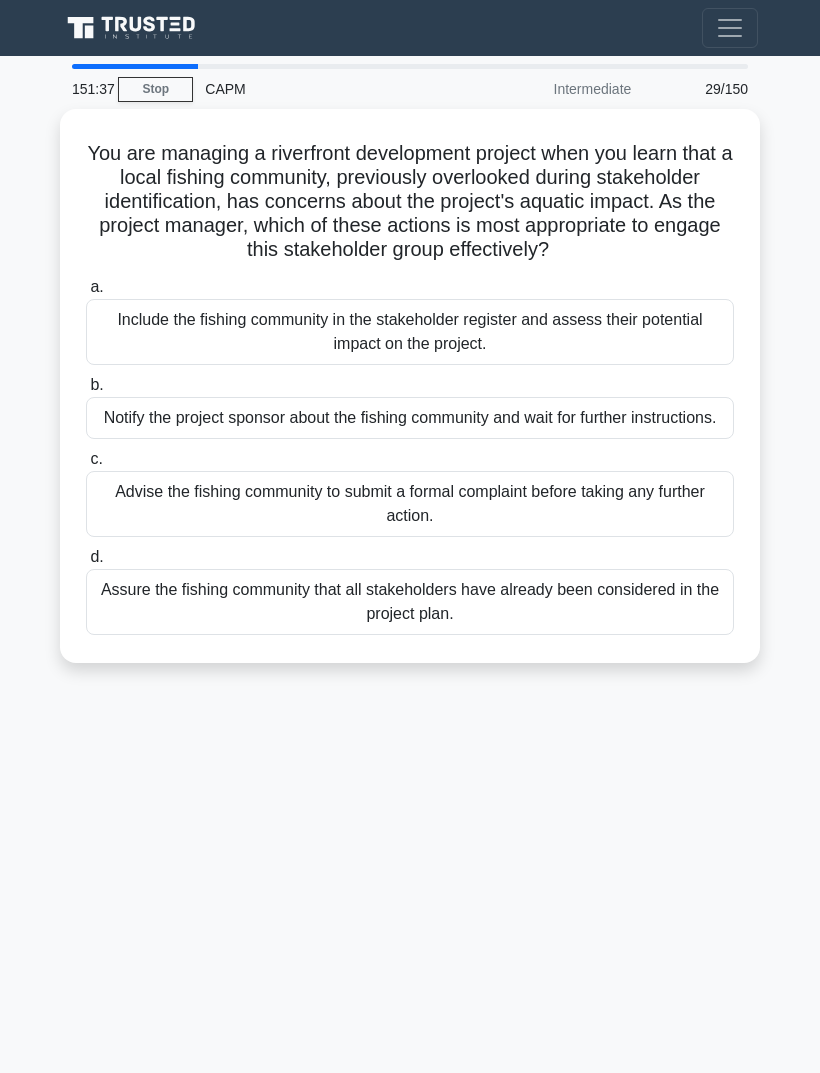 click on "Notify the project sponsor about the fishing community and wait for further instructions." at bounding box center [410, 418] 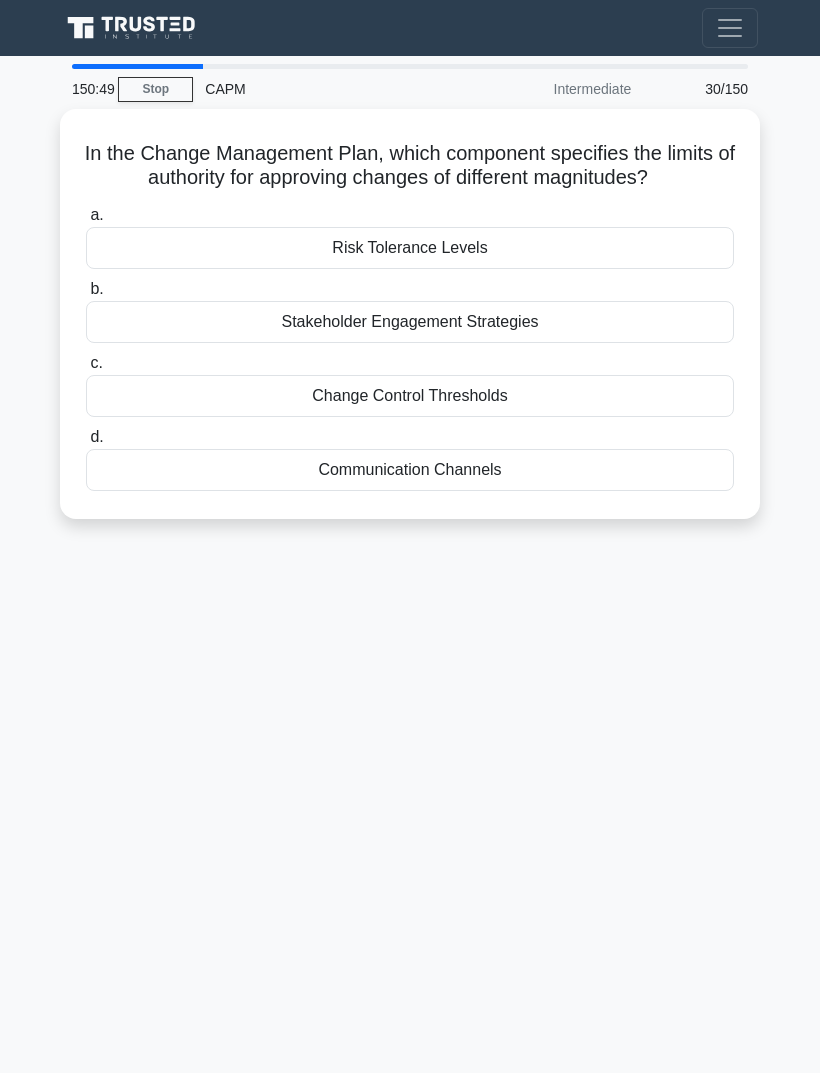 click on "Change Control Thresholds" at bounding box center (410, 396) 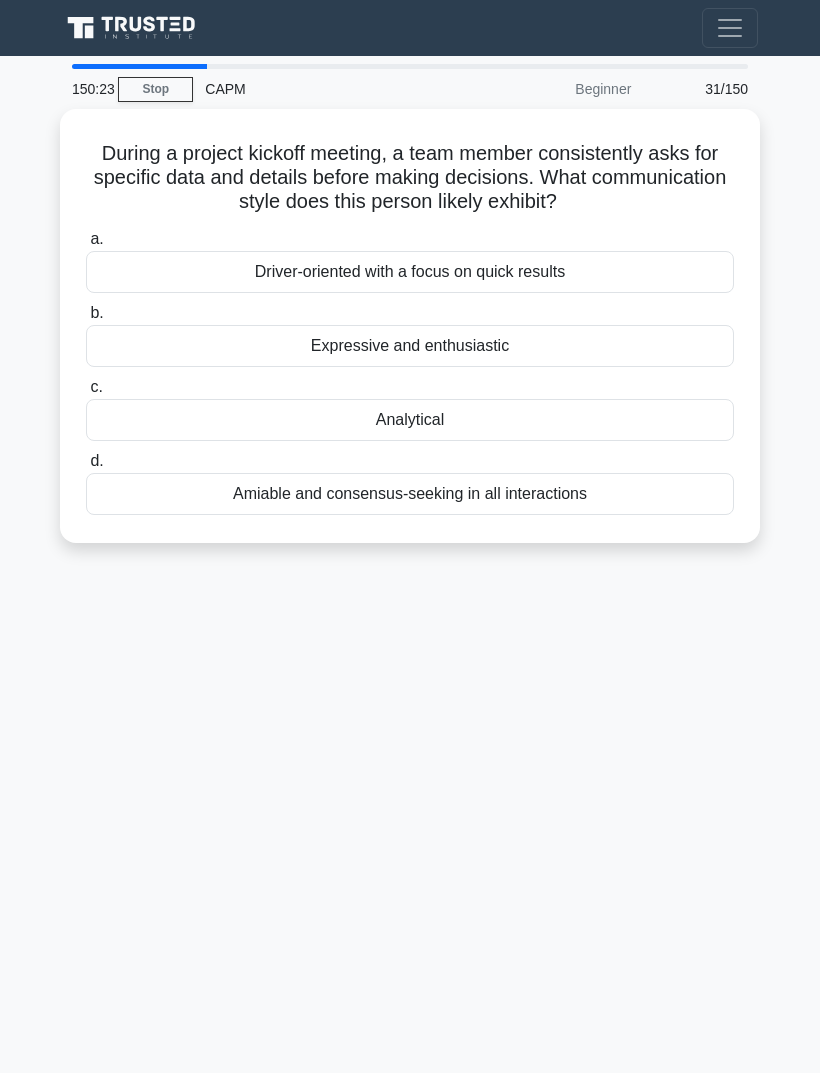 click on "Analytical" at bounding box center [410, 420] 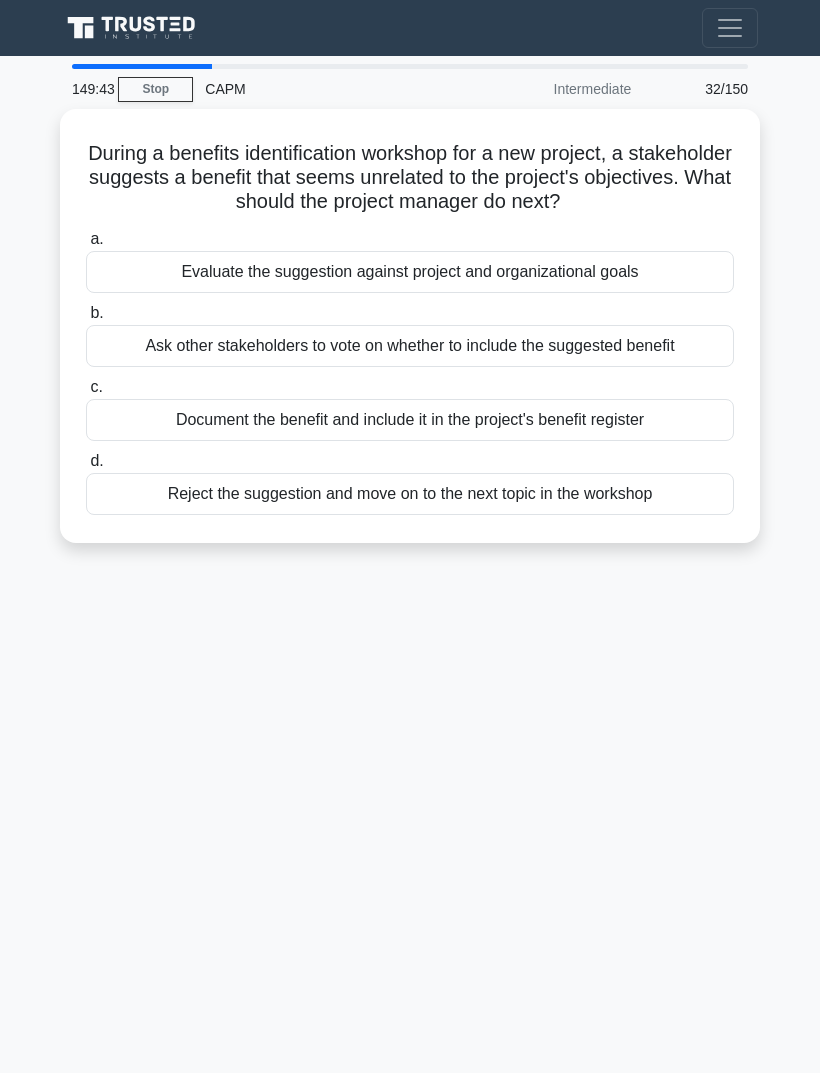 click on "Ask other stakeholders to vote on whether to include the suggested benefit" at bounding box center (410, 346) 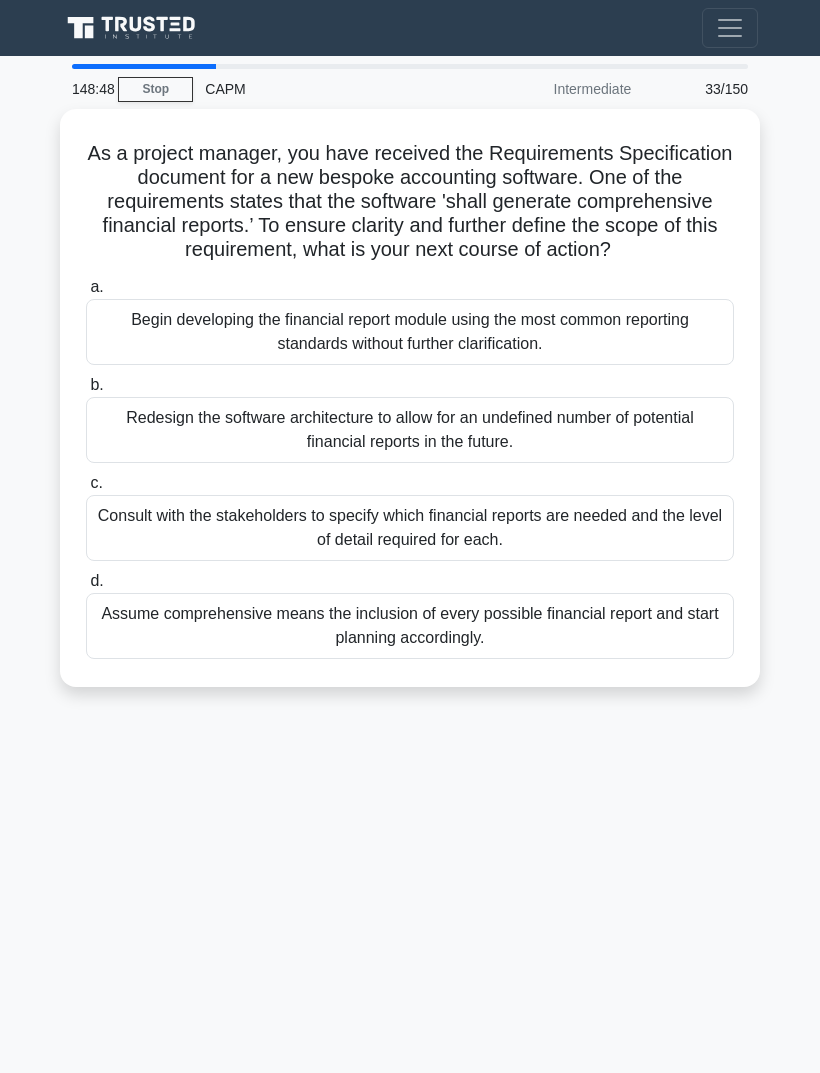 click on "Consult with the stakeholders to specify which financial reports are needed and the level of detail required for each." at bounding box center (410, 528) 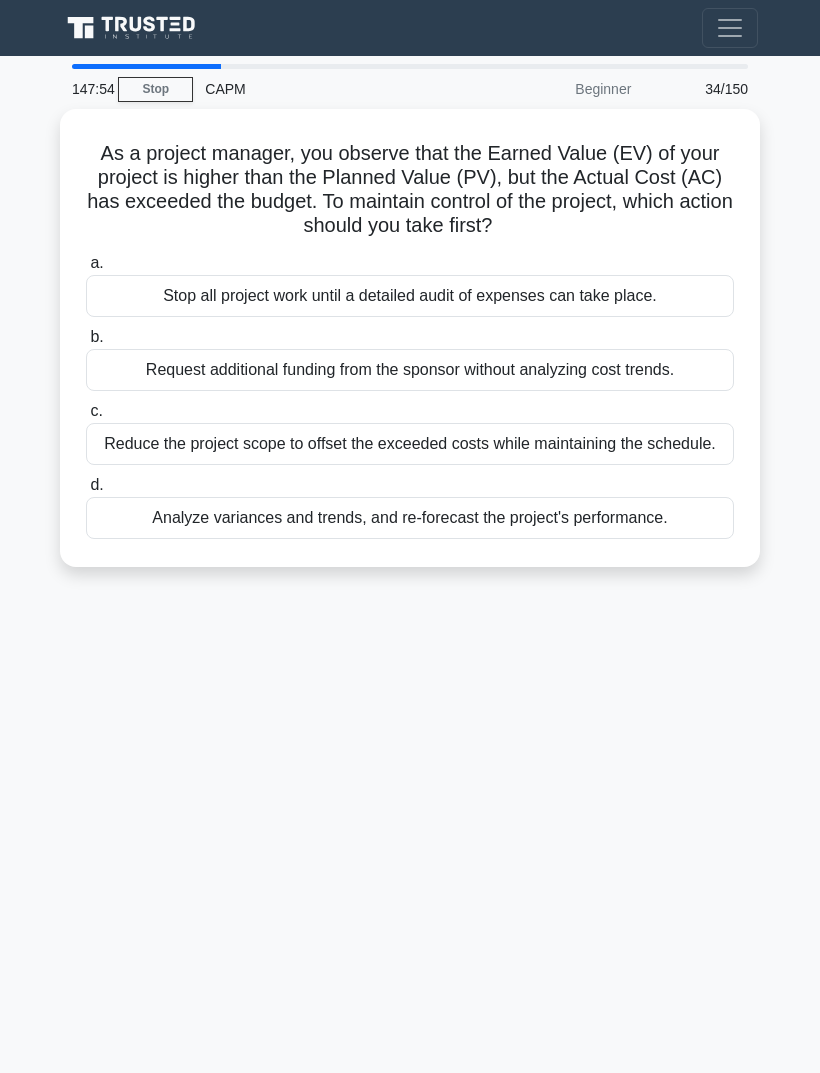 click on "Analyze variances and trends, and re-forecast the project's performance." at bounding box center [410, 518] 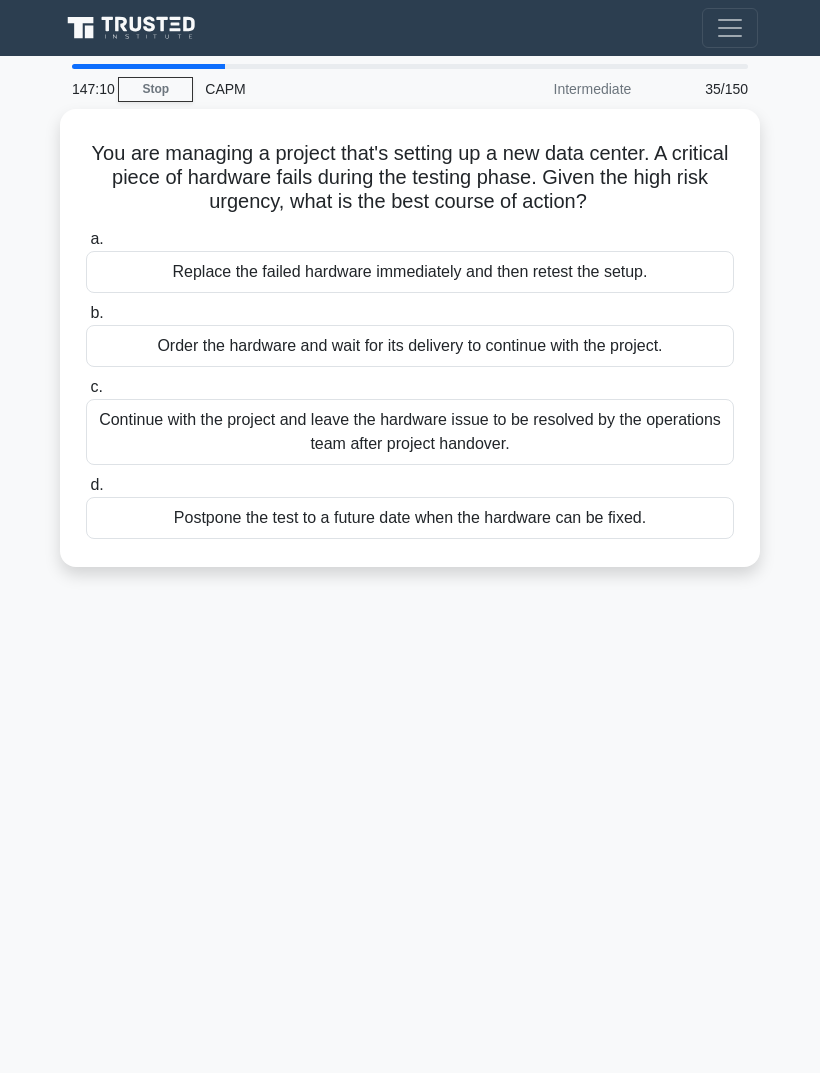 click on "Replace the failed hardware immediately and then retest the setup." at bounding box center (410, 272) 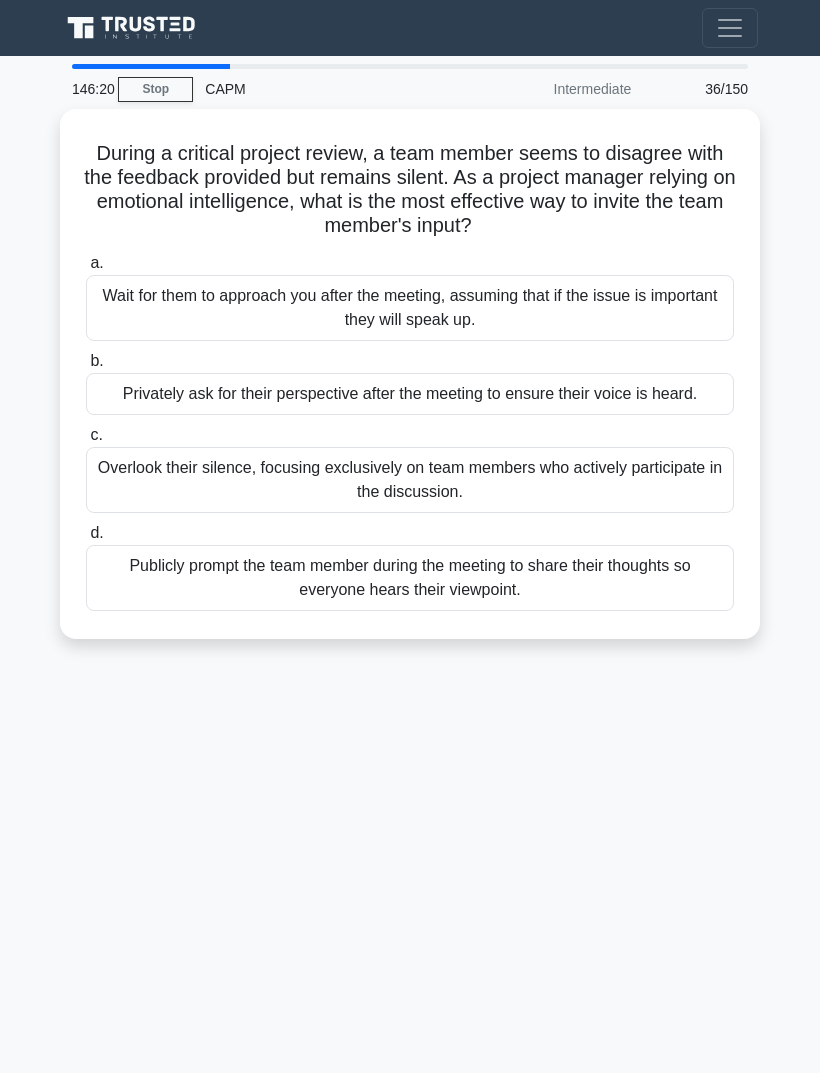click on "Publicly prompt the team member during the meeting to share their thoughts so everyone hears their viewpoint." at bounding box center (410, 578) 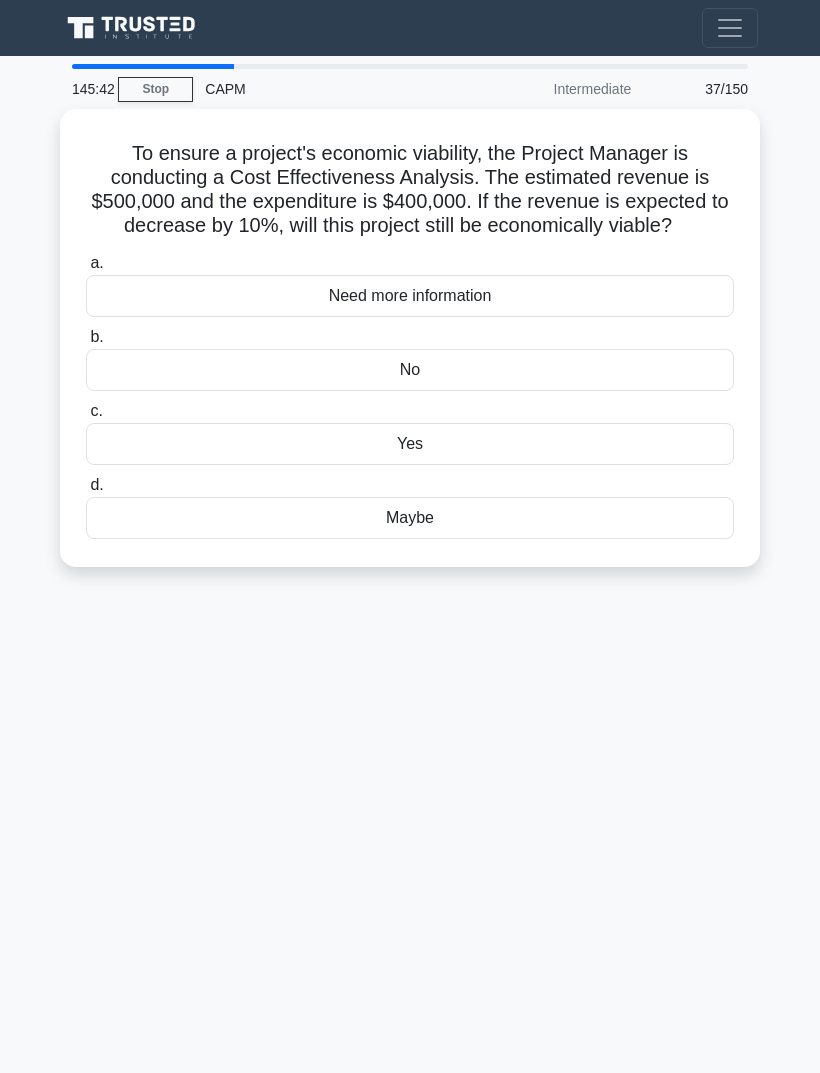click on "Maybe" at bounding box center (410, 518) 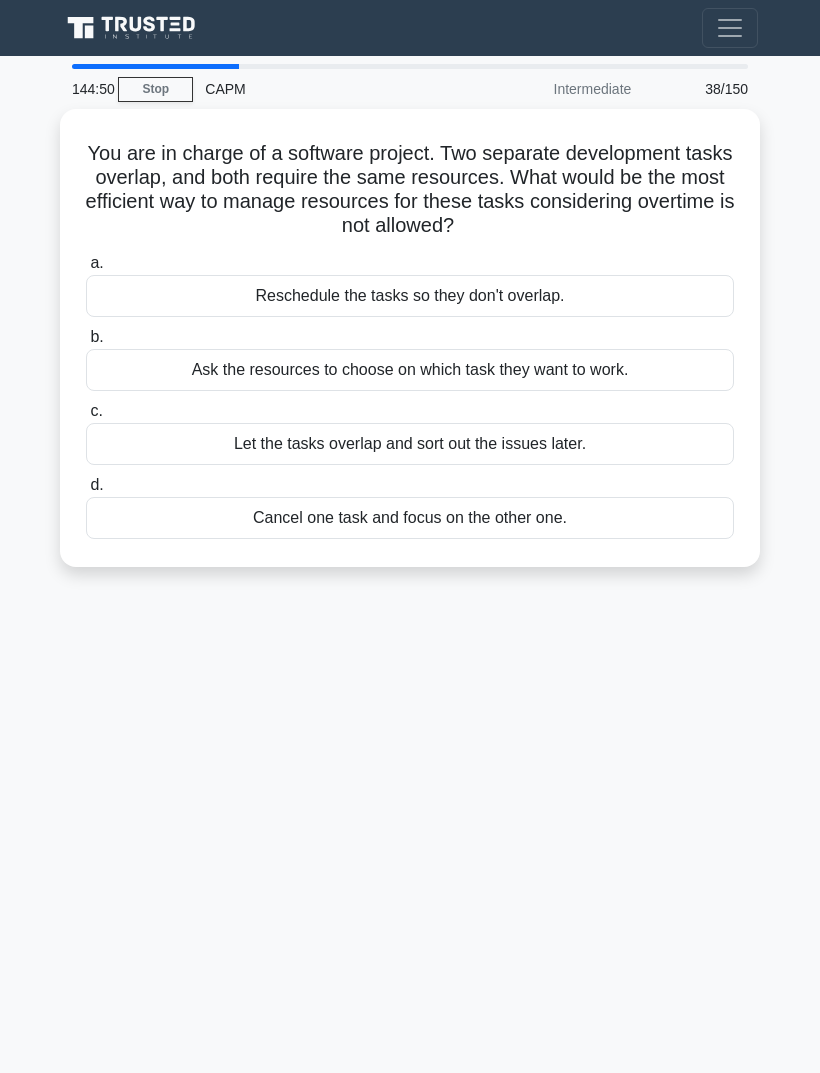 click on "Reschedule the tasks so they don't overlap." at bounding box center (410, 296) 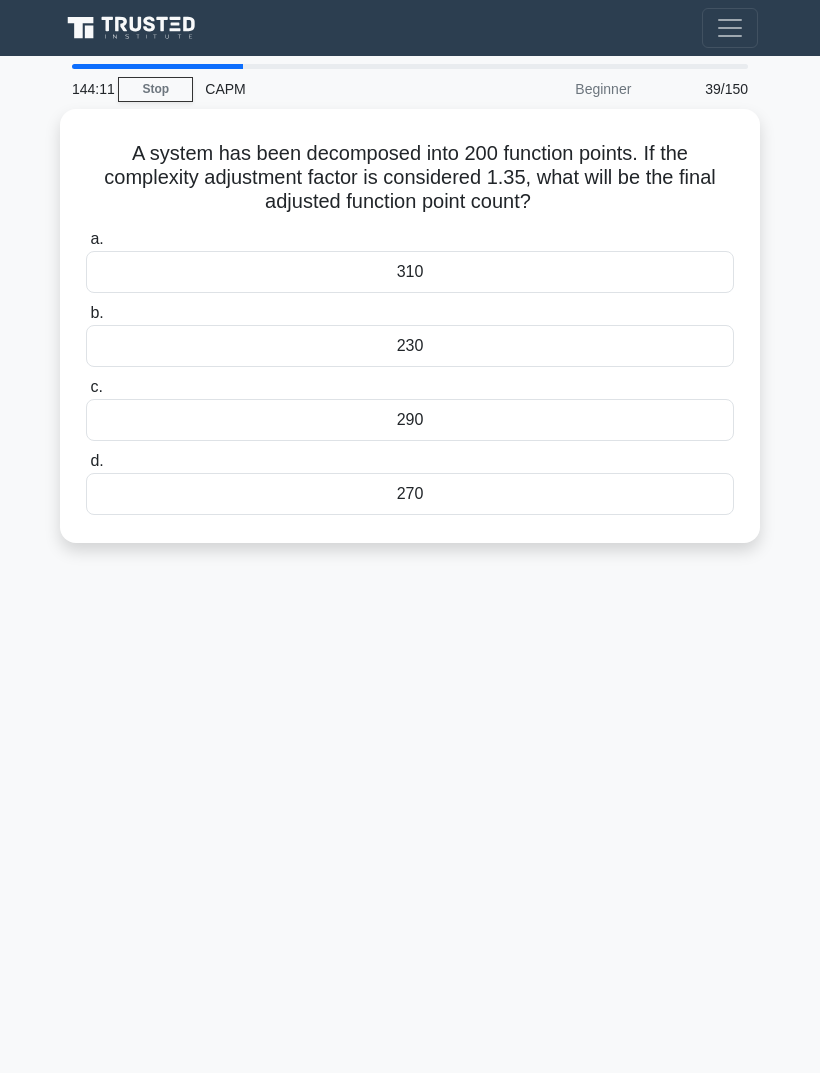 click on "270" at bounding box center [410, 494] 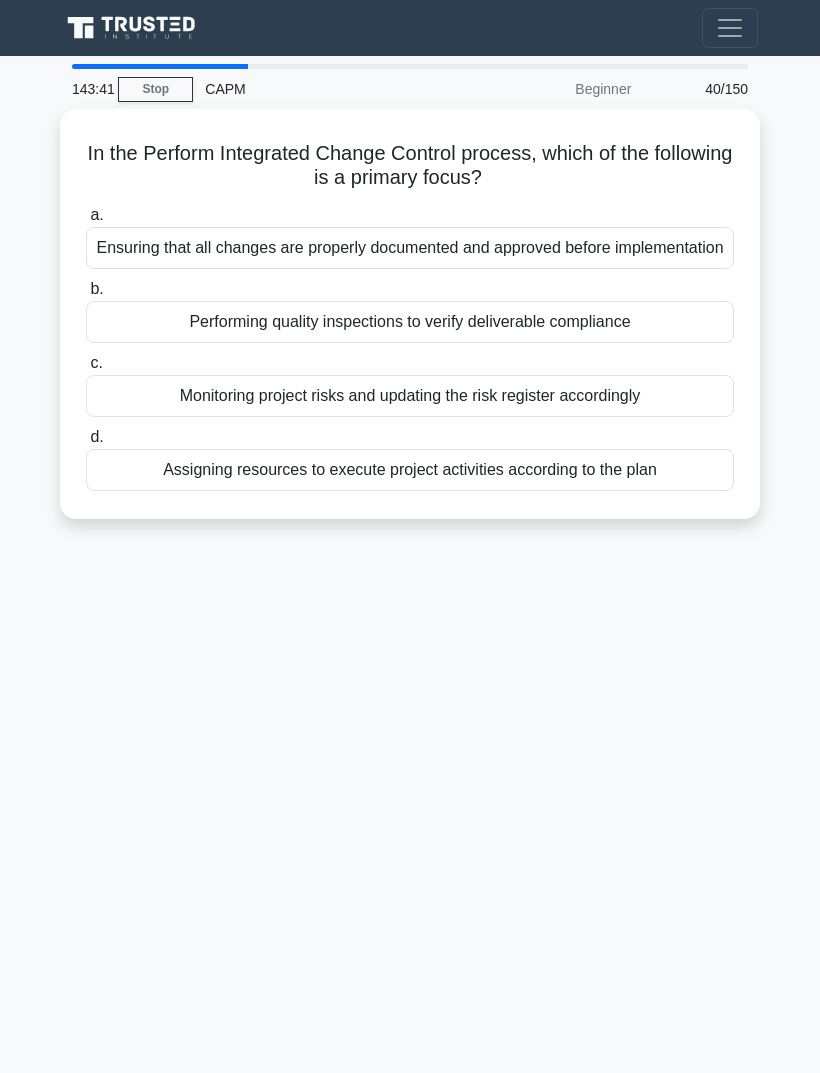 click on "Ensuring that all changes are properly documented and approved before implementation" at bounding box center (410, 248) 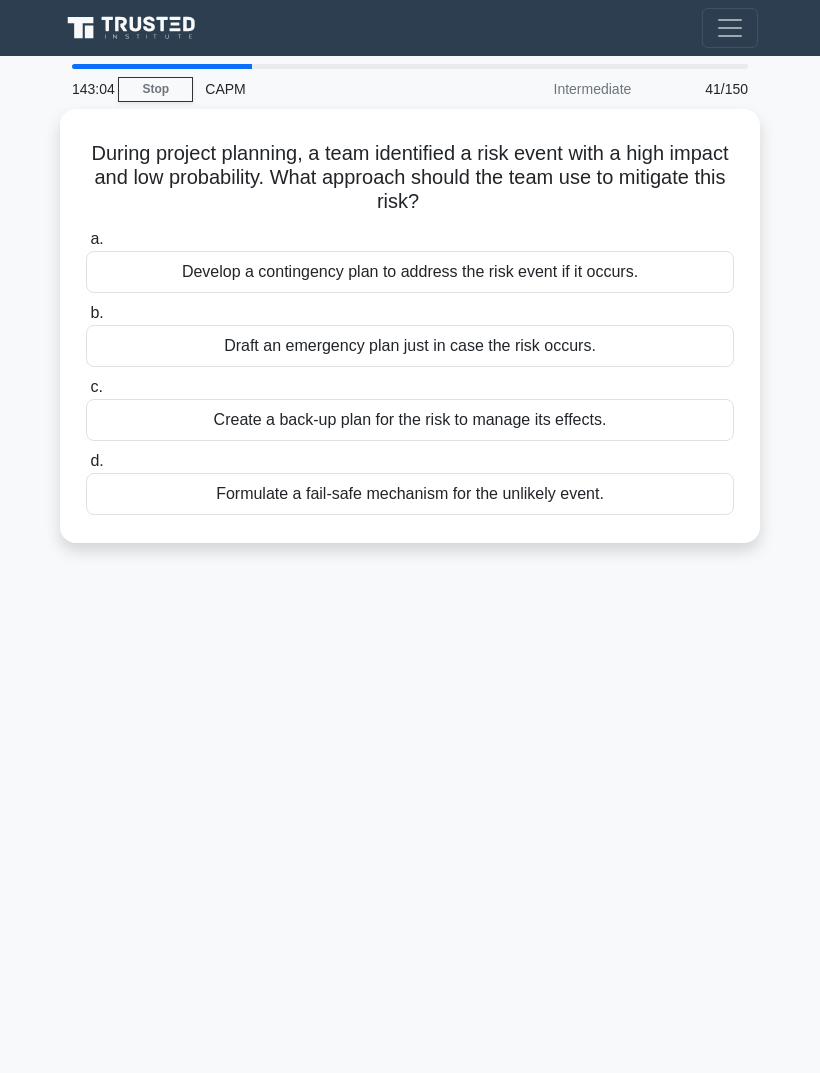 click on "Create a back-up plan for the risk to manage its effects." at bounding box center (410, 420) 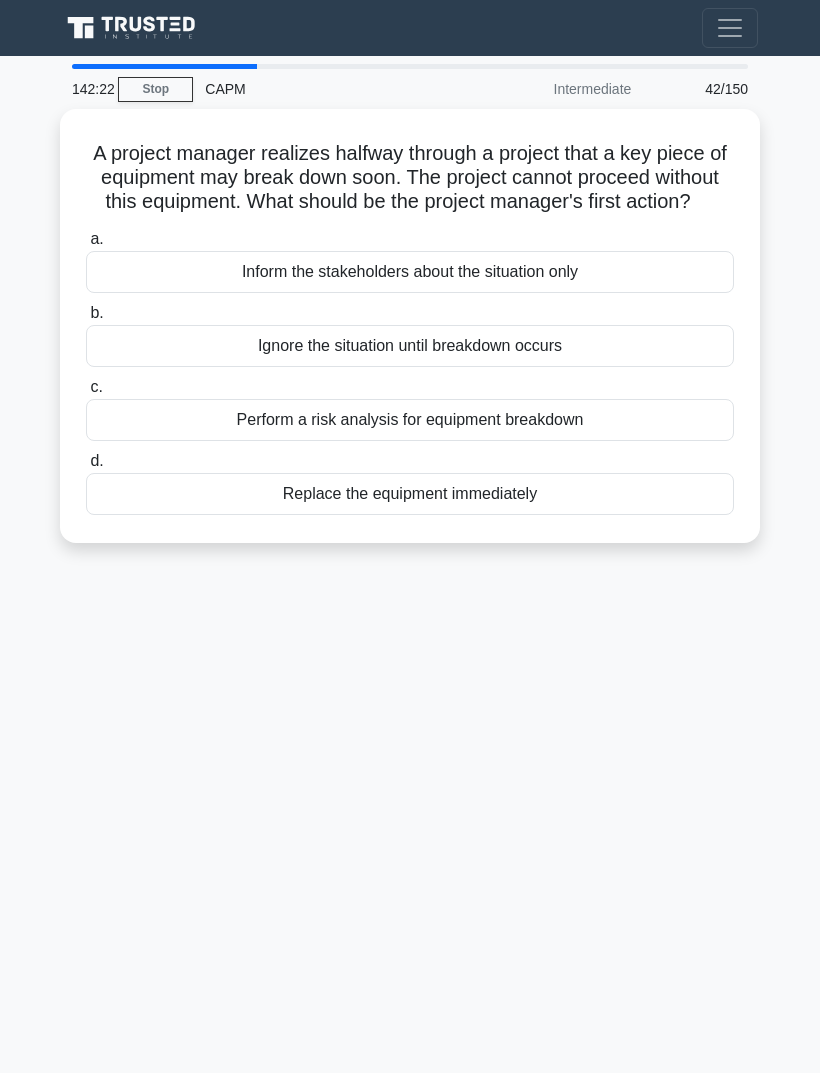 click on "Replace the equipment immediately" at bounding box center [410, 494] 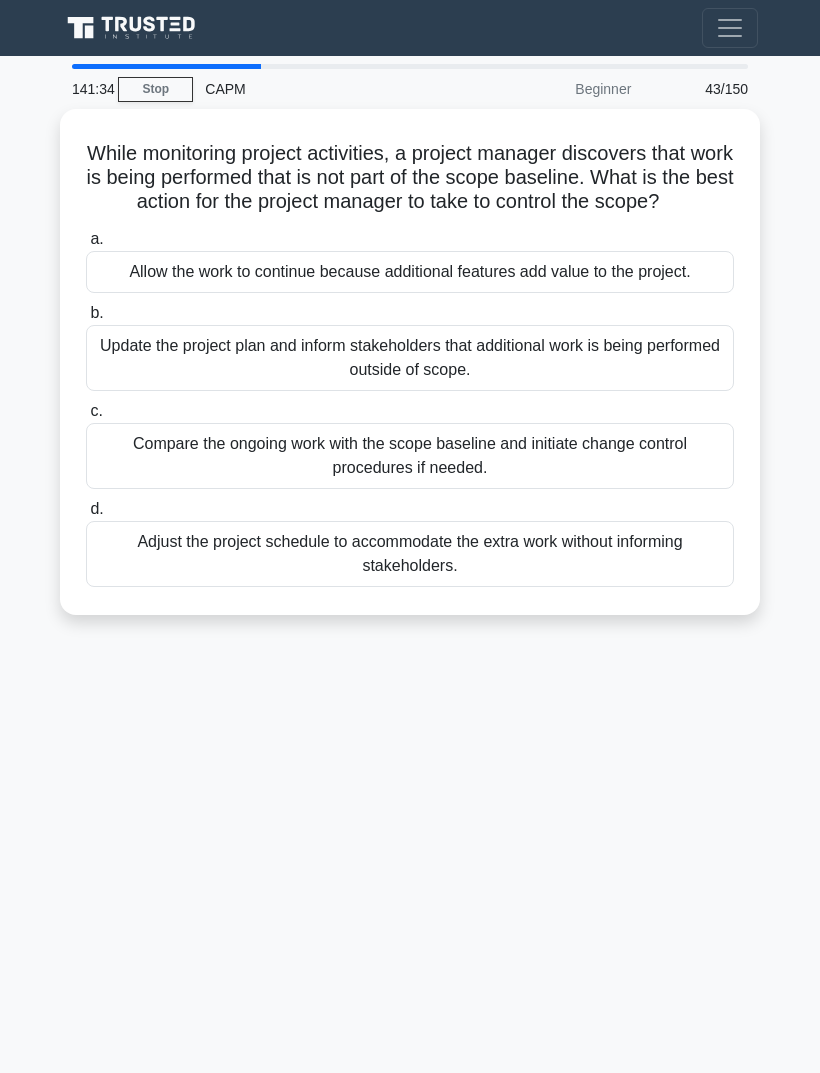 click on "Compare the ongoing work with the scope baseline and initiate change control procedures if needed." at bounding box center (410, 456) 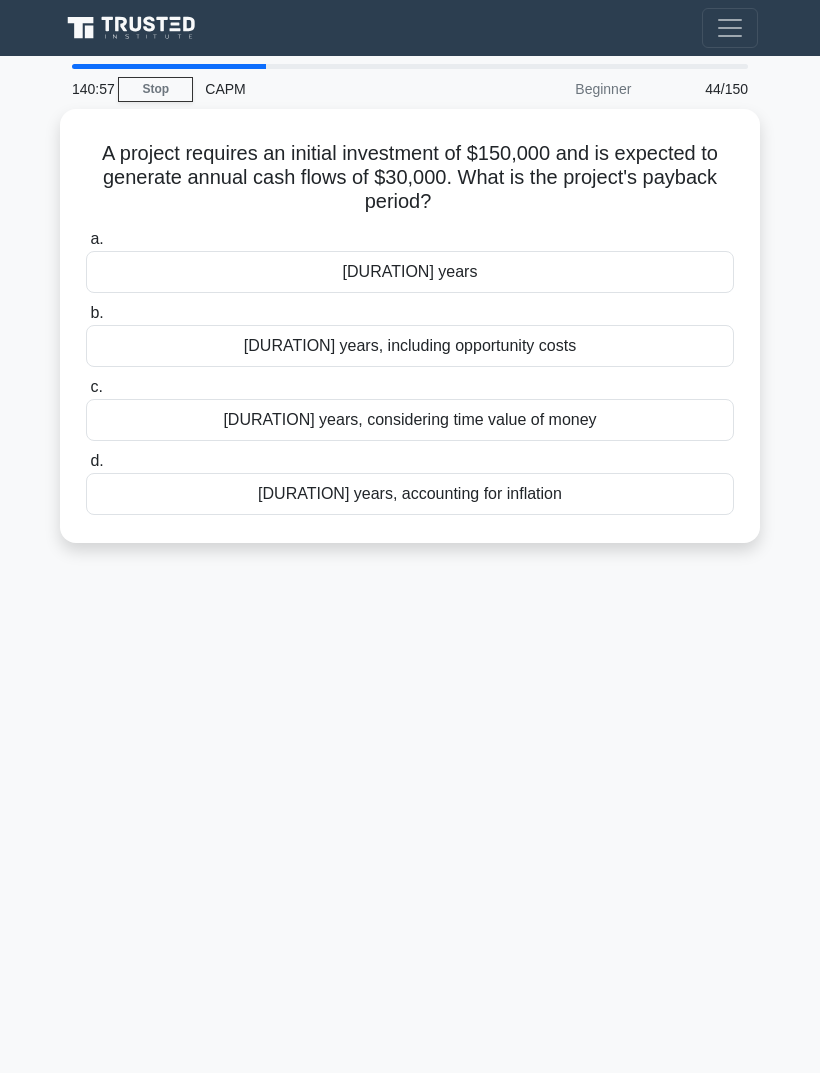 click on "[DURATION] years" at bounding box center [410, 272] 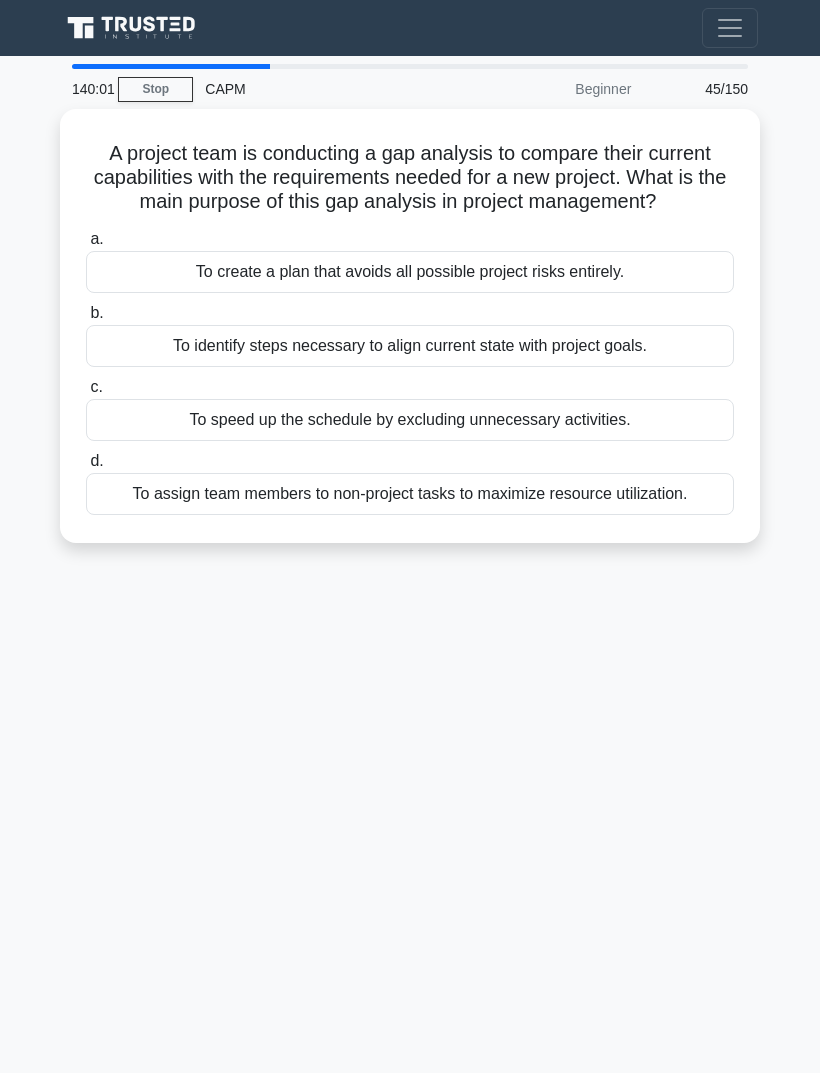 click on "To identify steps necessary to align current state with project goals." at bounding box center (410, 346) 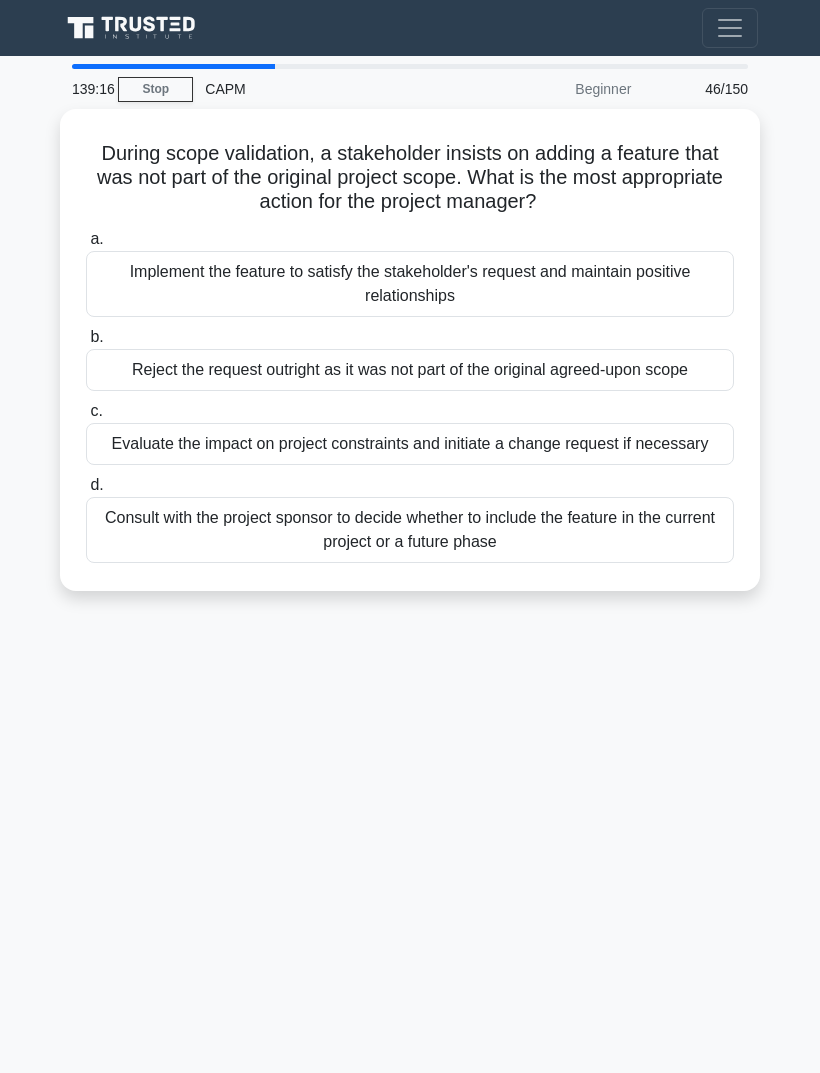 click on "Evaluate the impact on project constraints and initiate a change request if necessary" at bounding box center (410, 444) 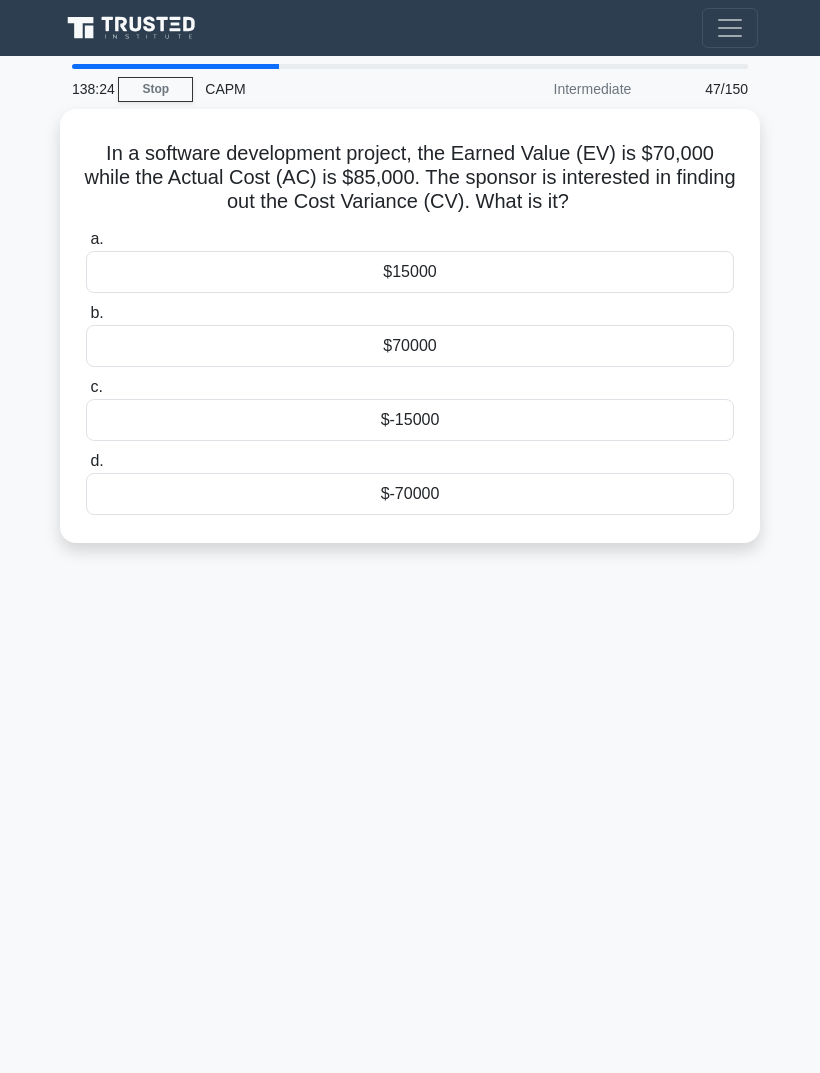 click on "$15000" at bounding box center (410, 272) 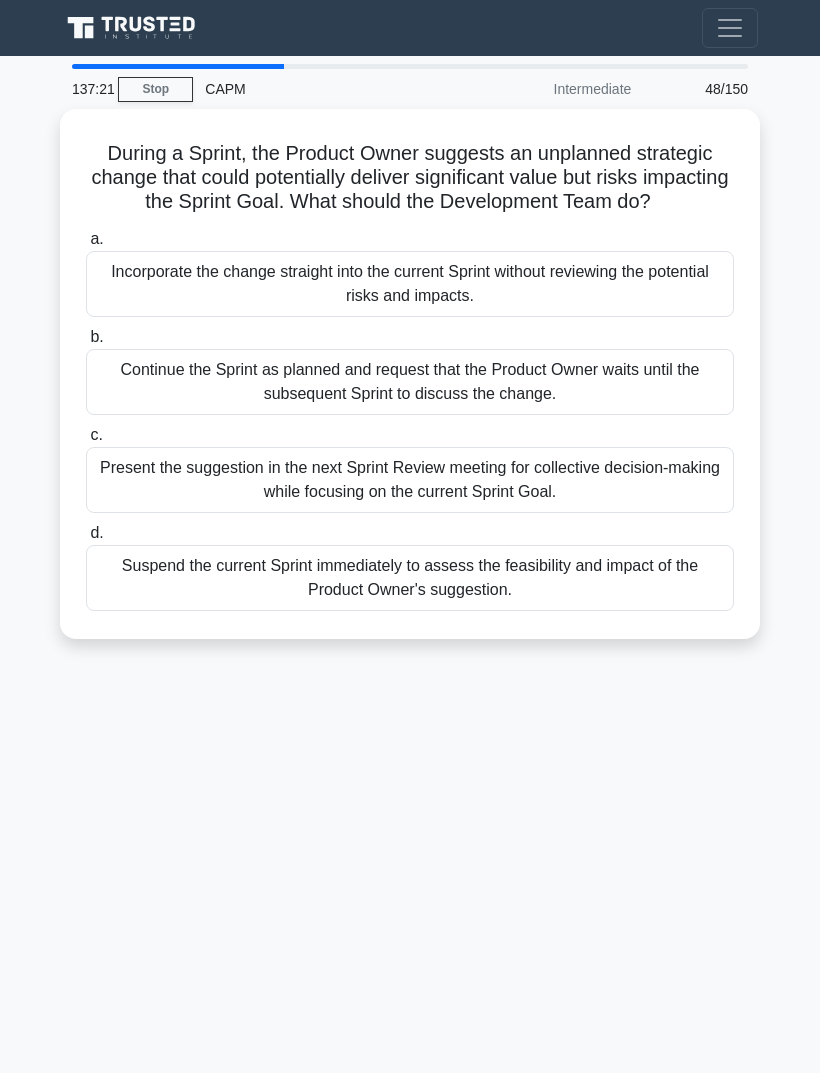 click on "Suspend the current Sprint immediately to assess the feasibility and impact of the Product Owner's suggestion." at bounding box center [410, 578] 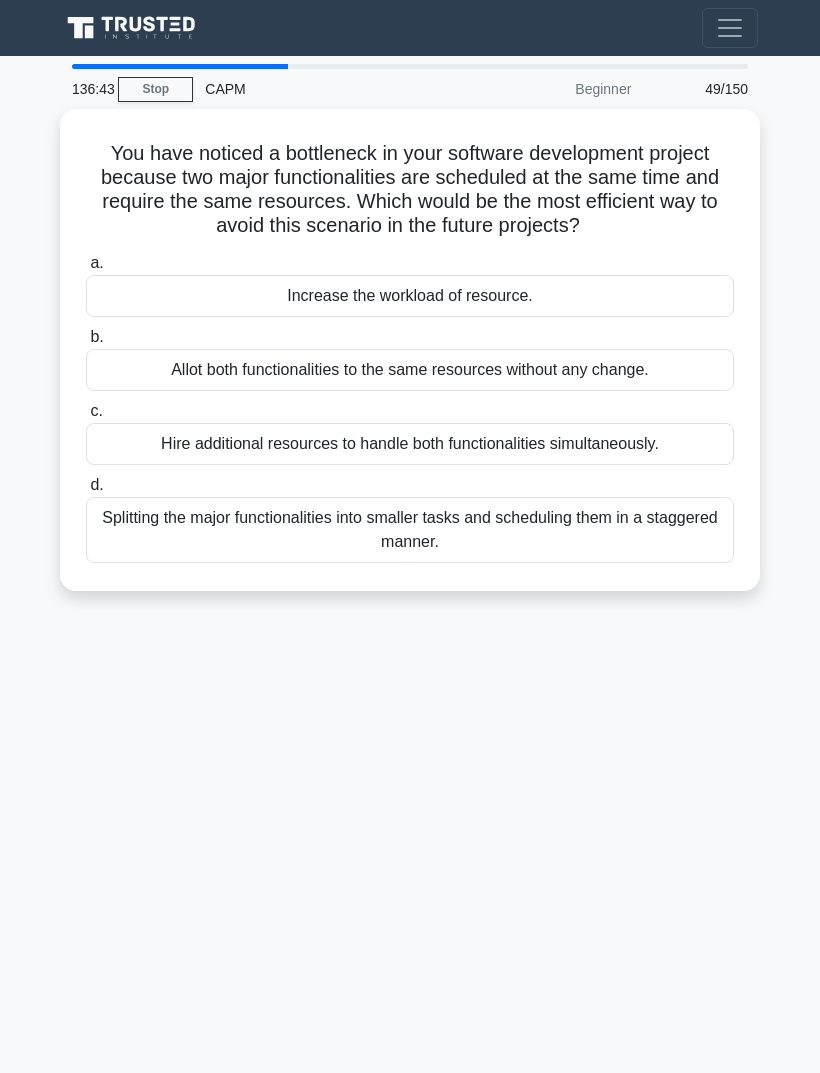 click on "Splitting the major functionalities into smaller tasks and scheduling them in a staggered manner." at bounding box center (410, 530) 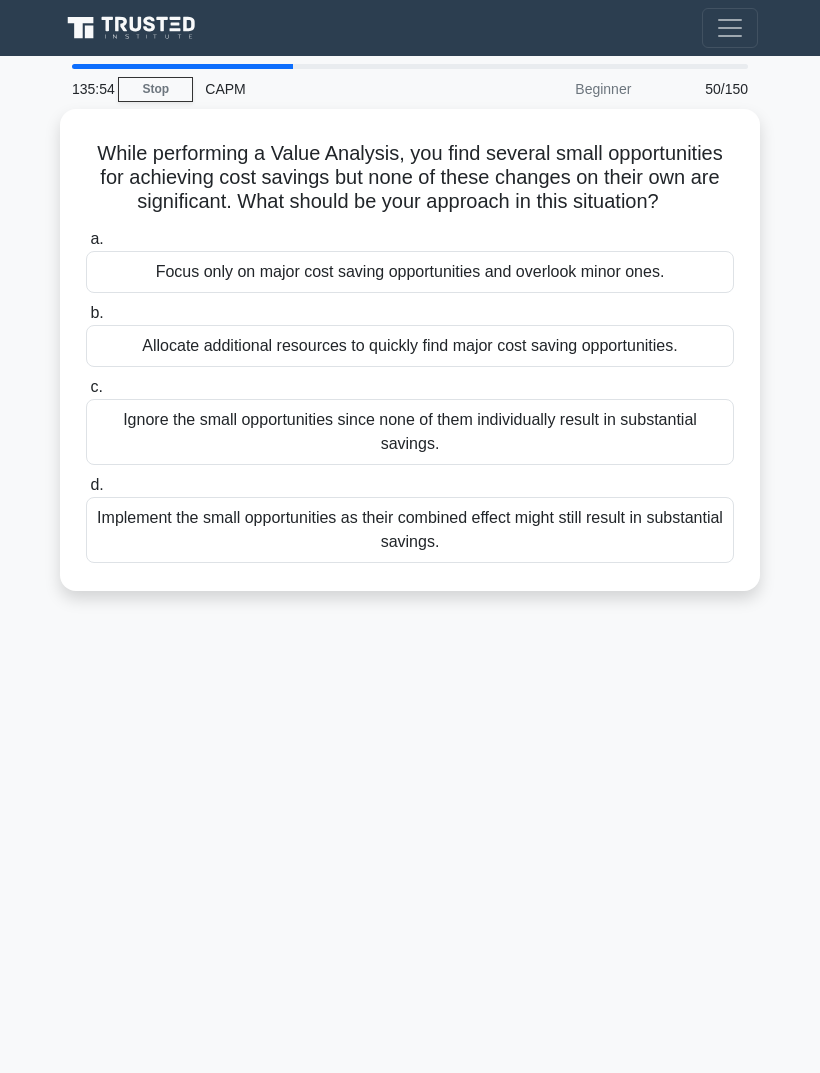 click on "Allocate additional resources to quickly find major cost saving opportunities." at bounding box center [410, 346] 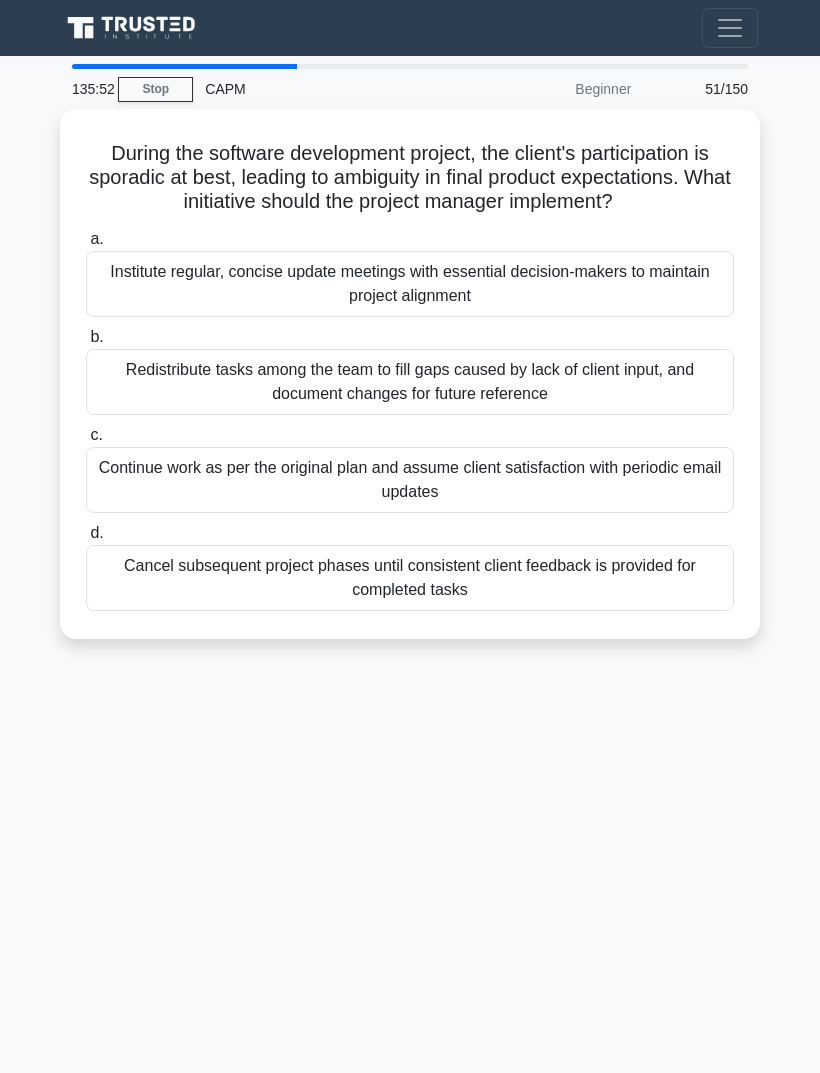 click on "Stop" at bounding box center (155, 89) 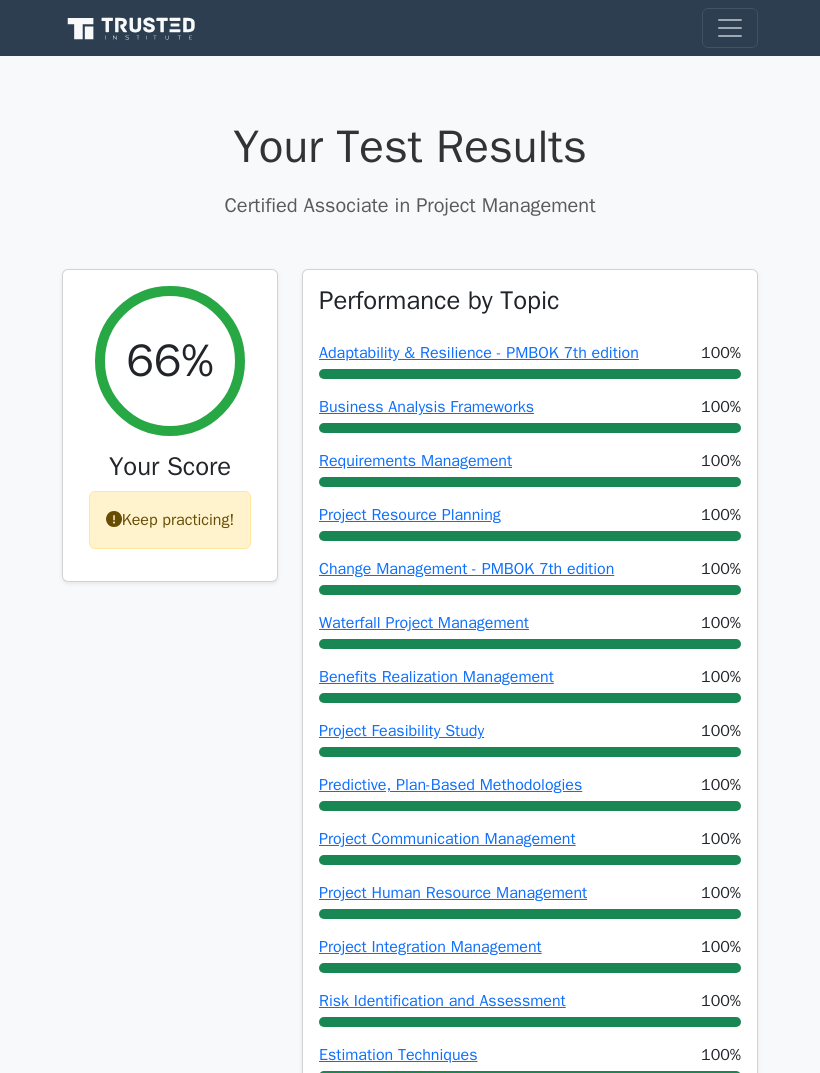 scroll, scrollTop: 0, scrollLeft: 0, axis: both 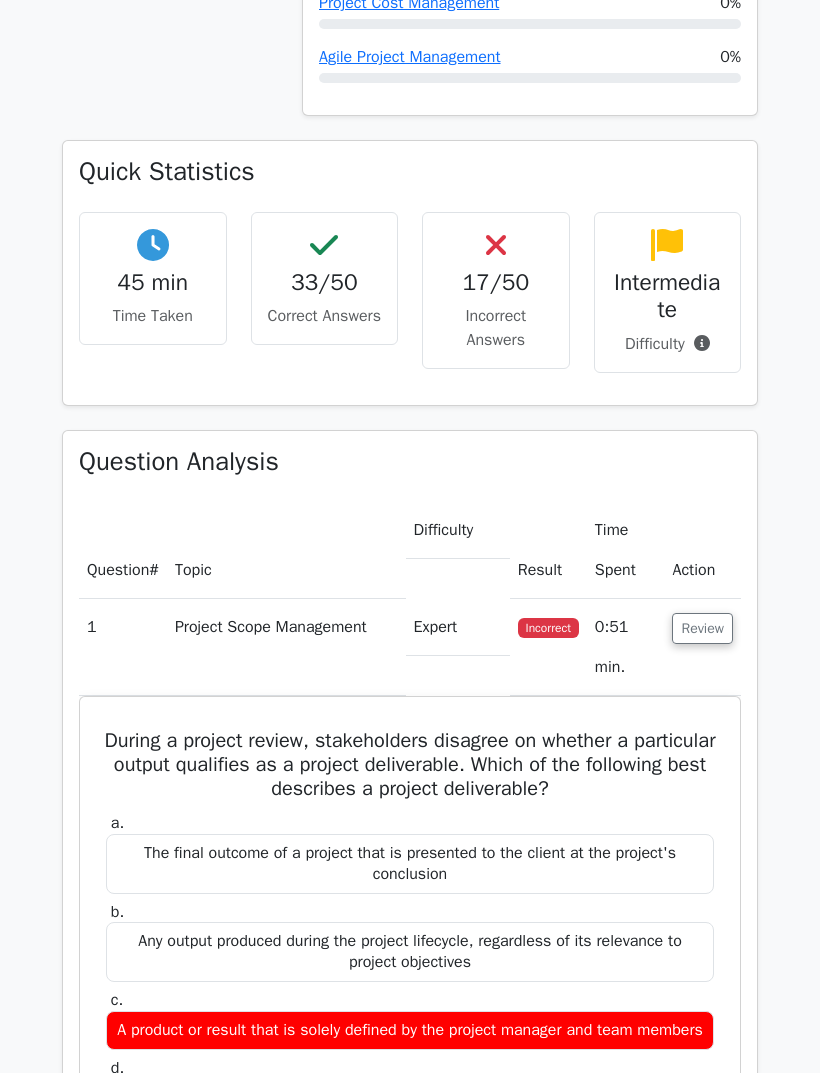 click on "Intermediate" at bounding box center (668, 296) 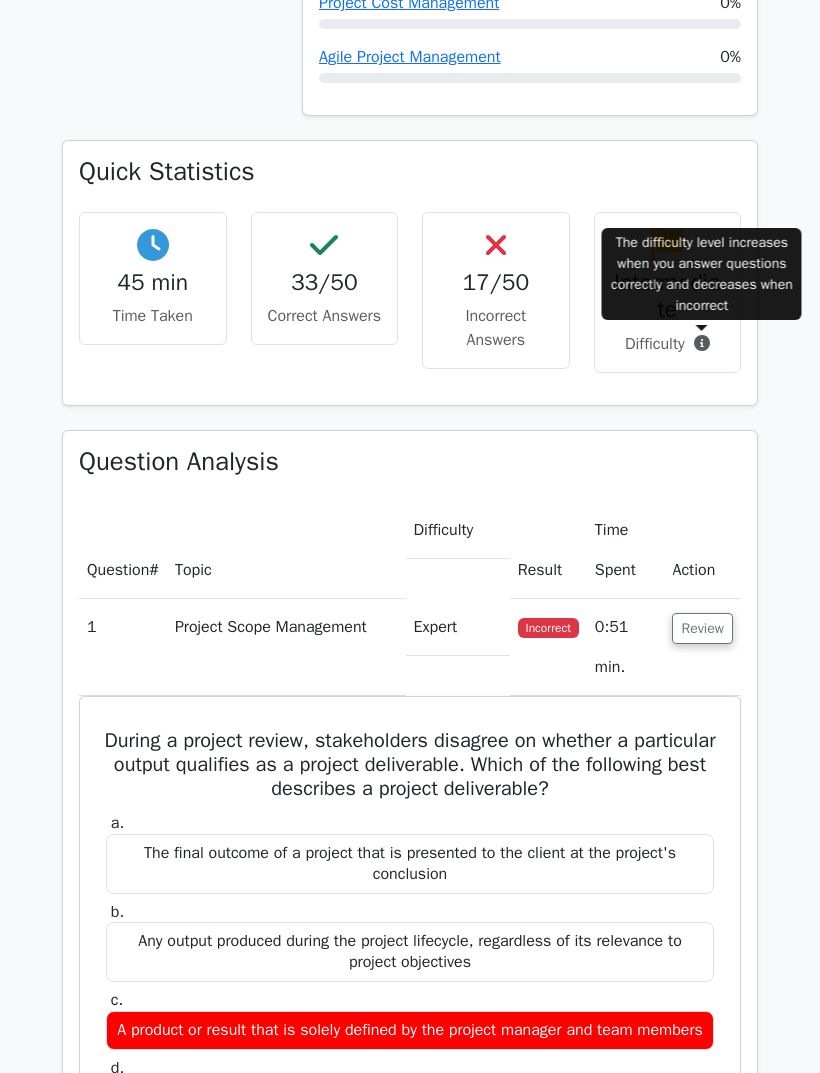 click at bounding box center [702, 329] 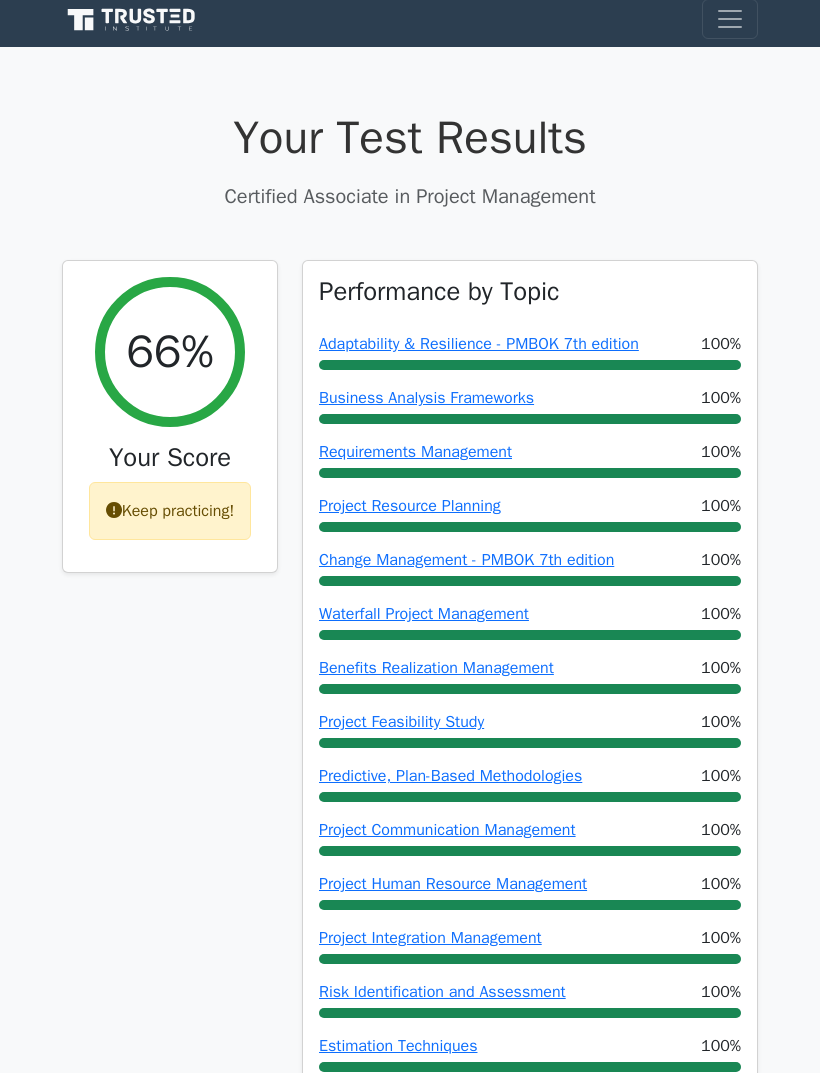 scroll, scrollTop: 0, scrollLeft: 0, axis: both 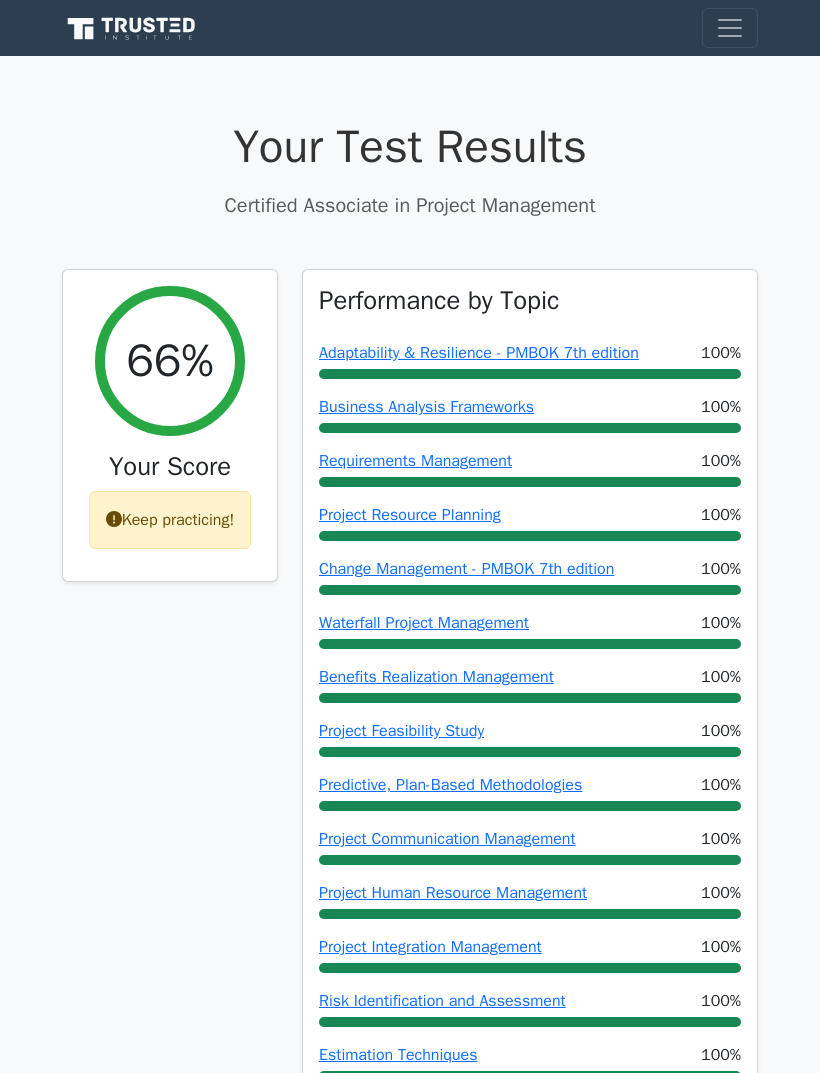 click at bounding box center (730, 28) 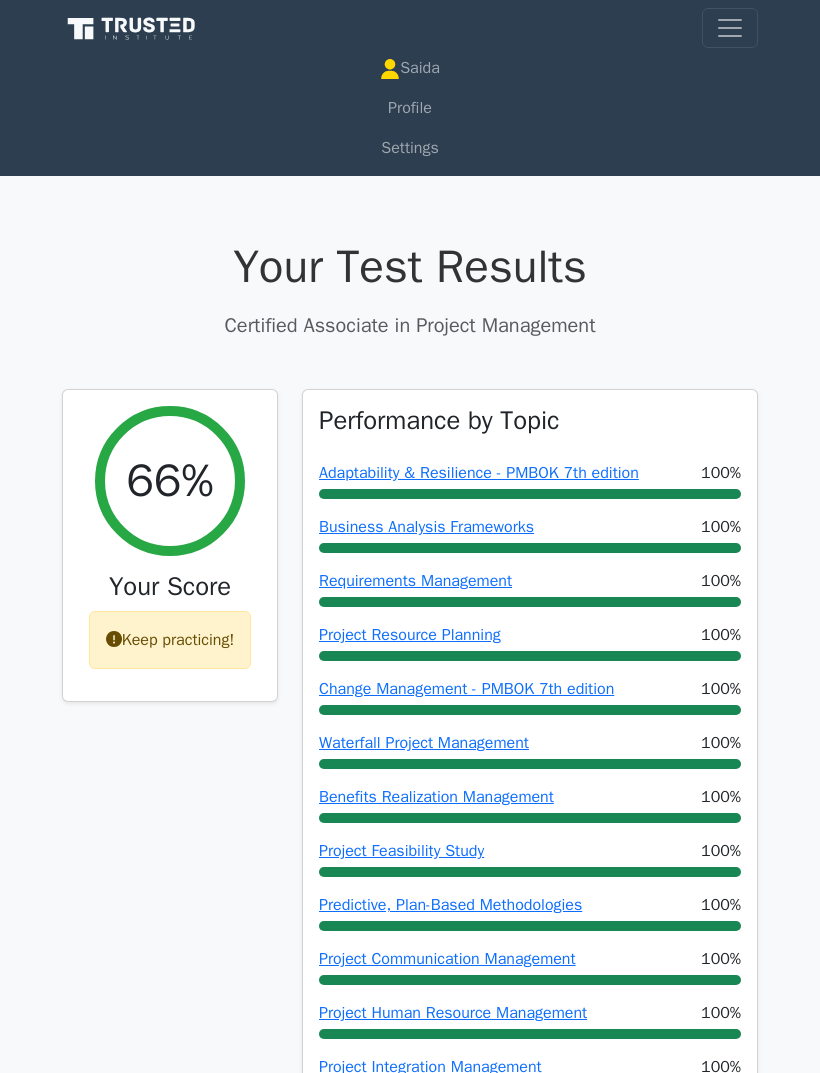 click on "Profile" at bounding box center (410, 108) 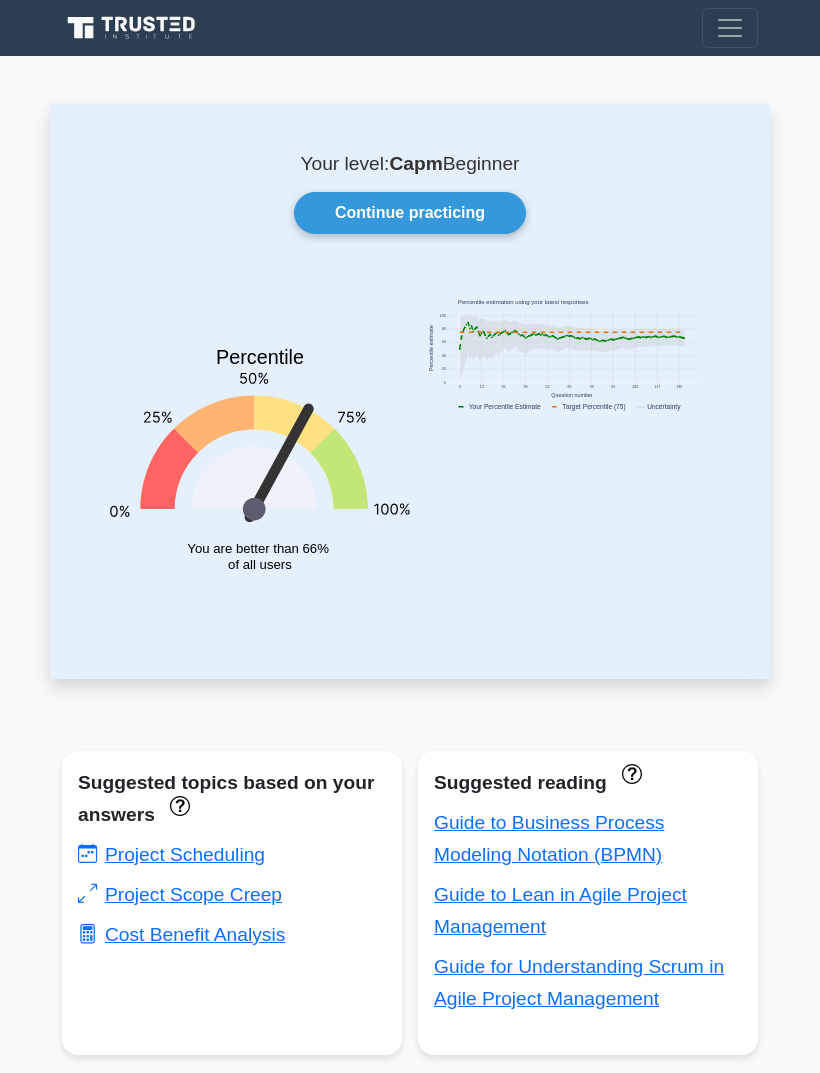 scroll, scrollTop: 0, scrollLeft: 0, axis: both 